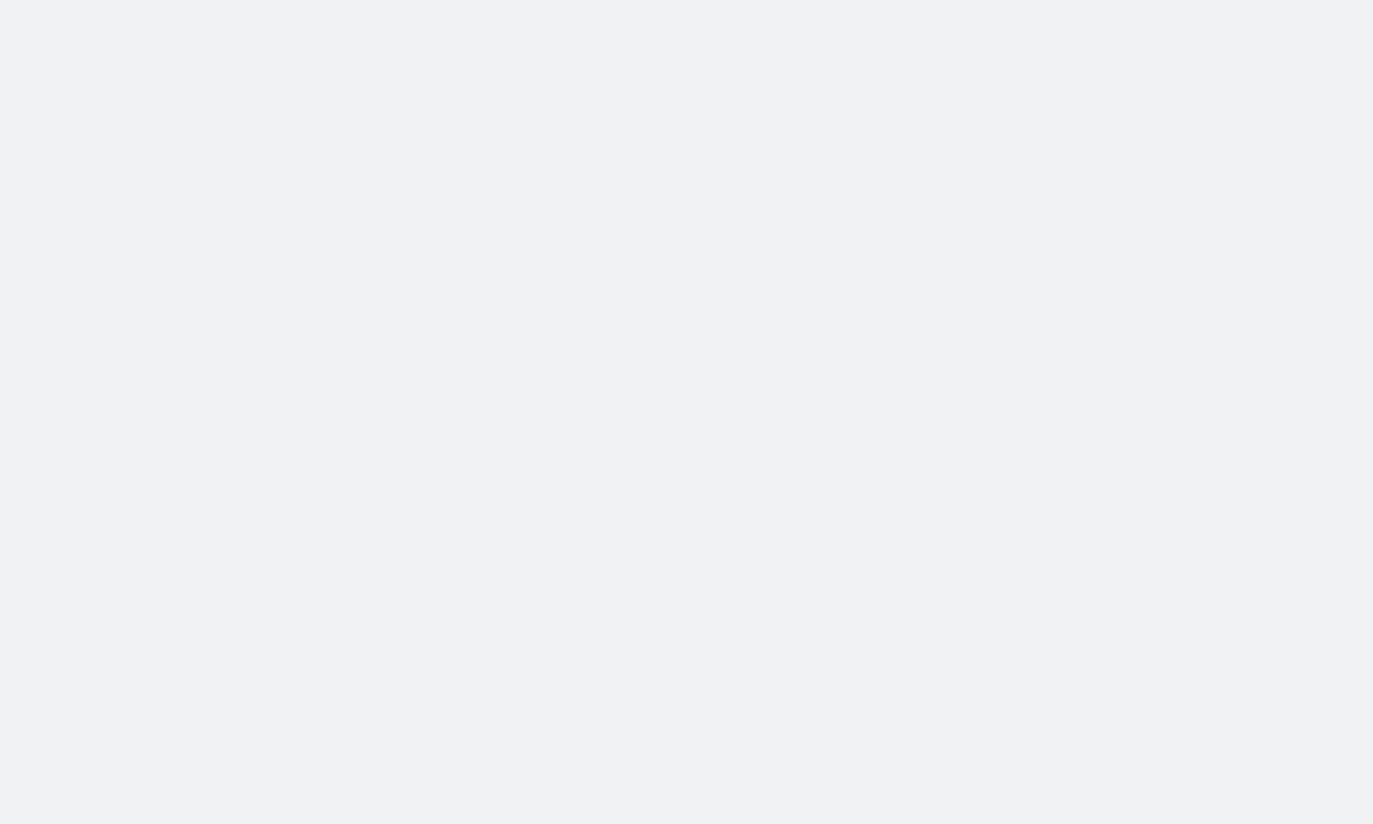 scroll, scrollTop: 0, scrollLeft: 0, axis: both 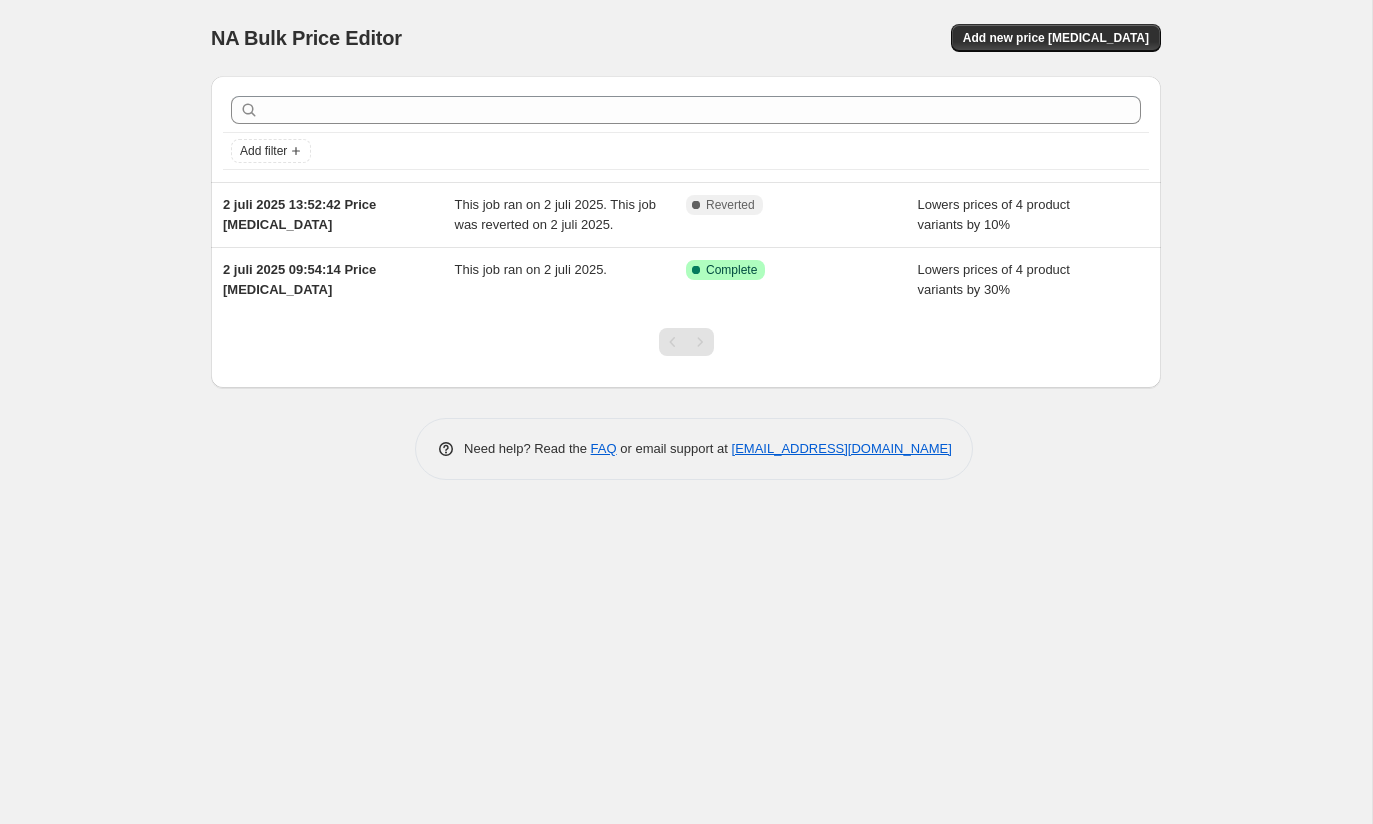 click on "NA Bulk Price Editor. This page is ready NA Bulk Price Editor Add new price [MEDICAL_DATA] Add filter   2 juli 2025 13:52:42 Price [MEDICAL_DATA] This job ran on 2 juli 2025. This job was reverted on 2 juli 2025. Complete Reverted Lowers prices of 4 product variants by 10% 2 juli 2025 09:54:14 Price [MEDICAL_DATA] This job ran on 2 juli 2025. Success Complete Complete Lowers prices of 4 product variants by 30% Need help? Read the   FAQ   or email support at   [EMAIL_ADDRESS][DOMAIN_NAME]" at bounding box center [686, 412] 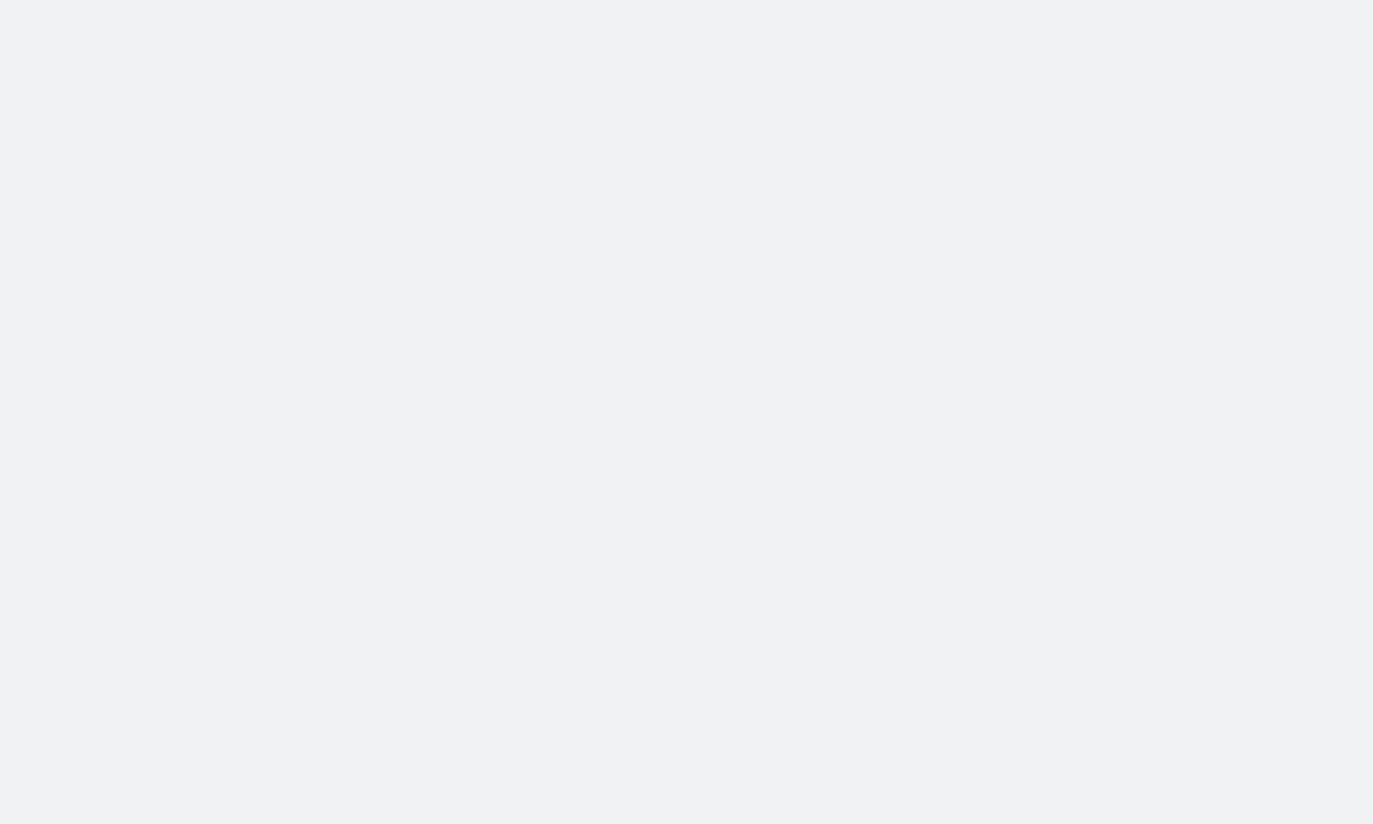 scroll, scrollTop: 0, scrollLeft: 0, axis: both 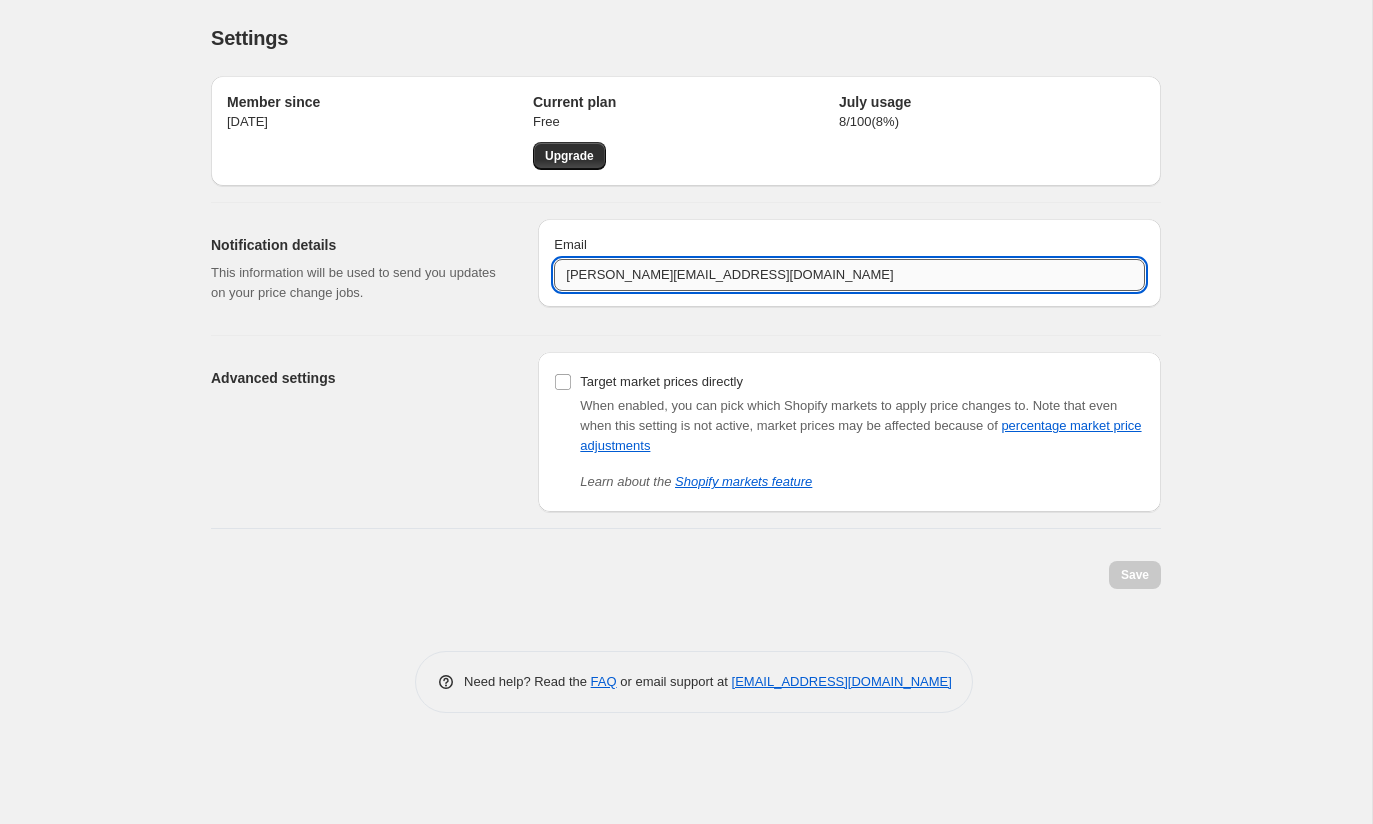 click on "hannes.hedman@stride.se" at bounding box center [849, 275] 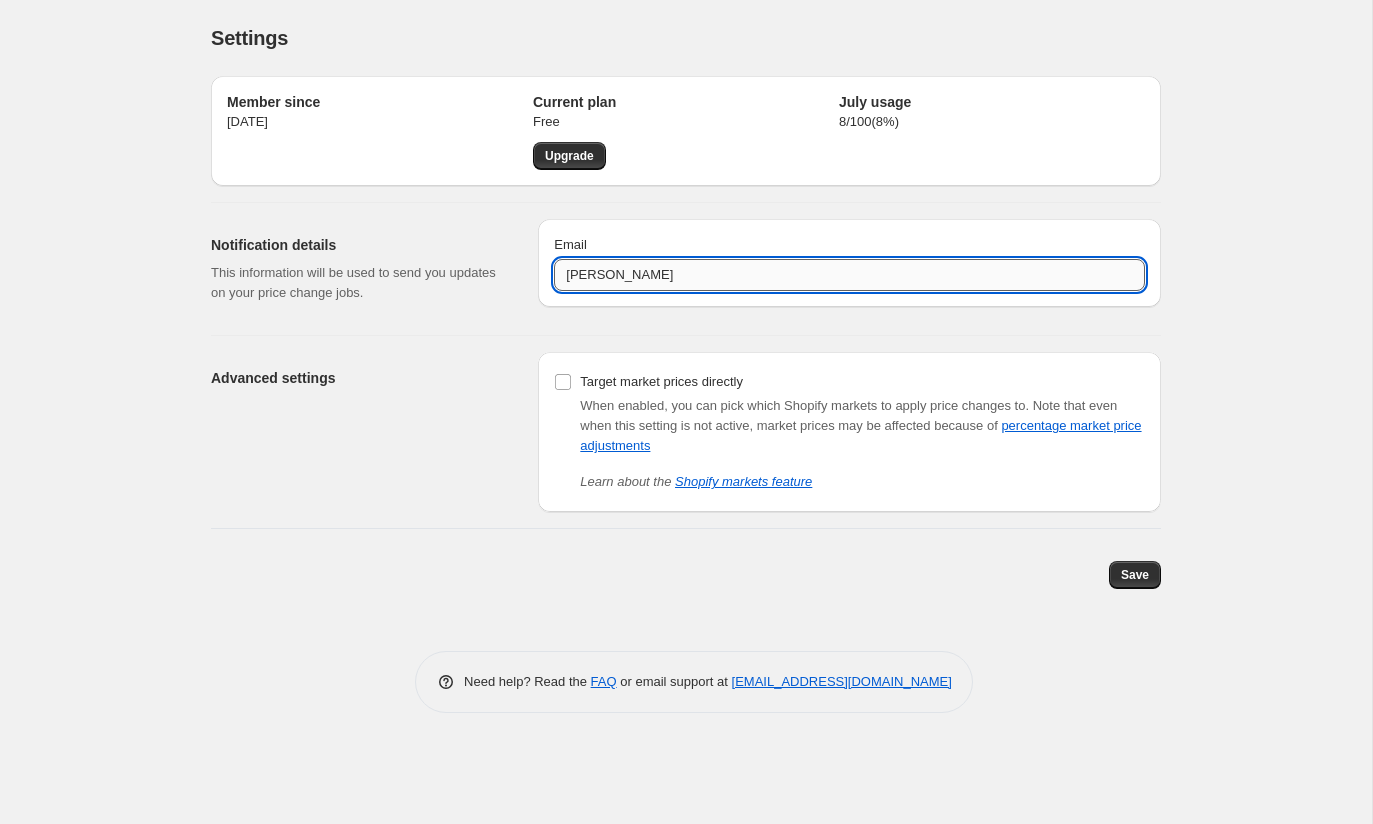type on "johan@654.se" 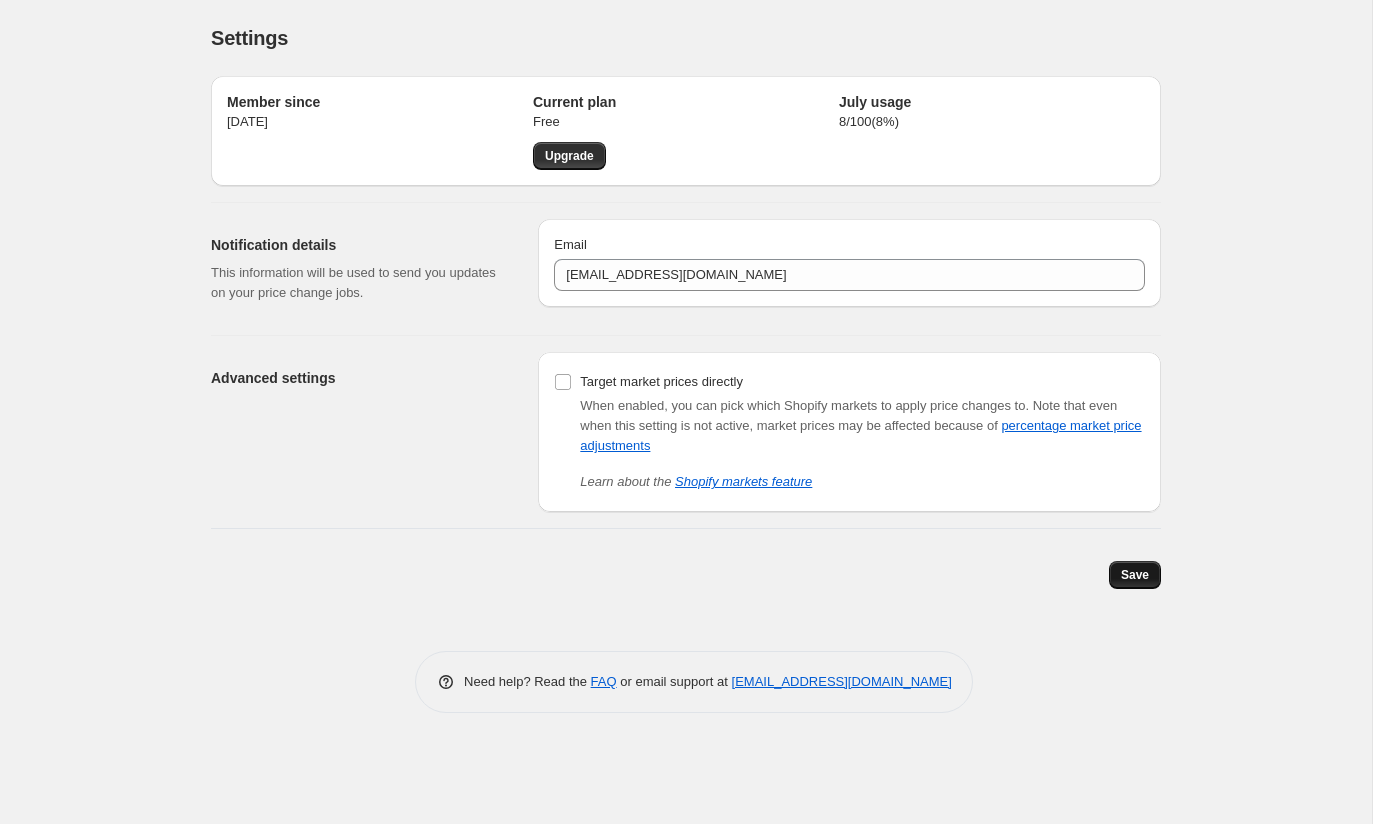 click on "Save" at bounding box center (1135, 575) 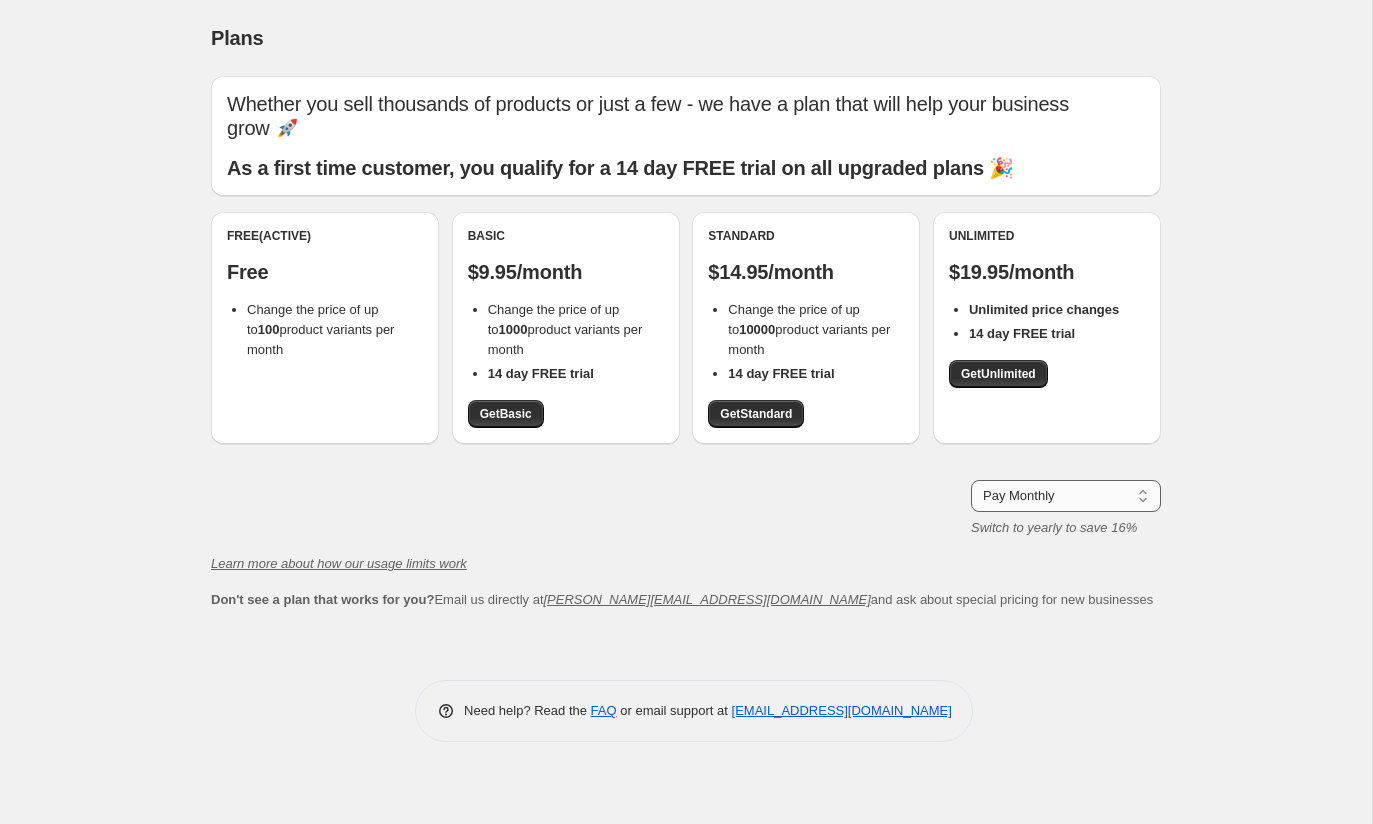 click on "Pay Monthly Pay Yearly (Save 16%)" at bounding box center (1066, 496) 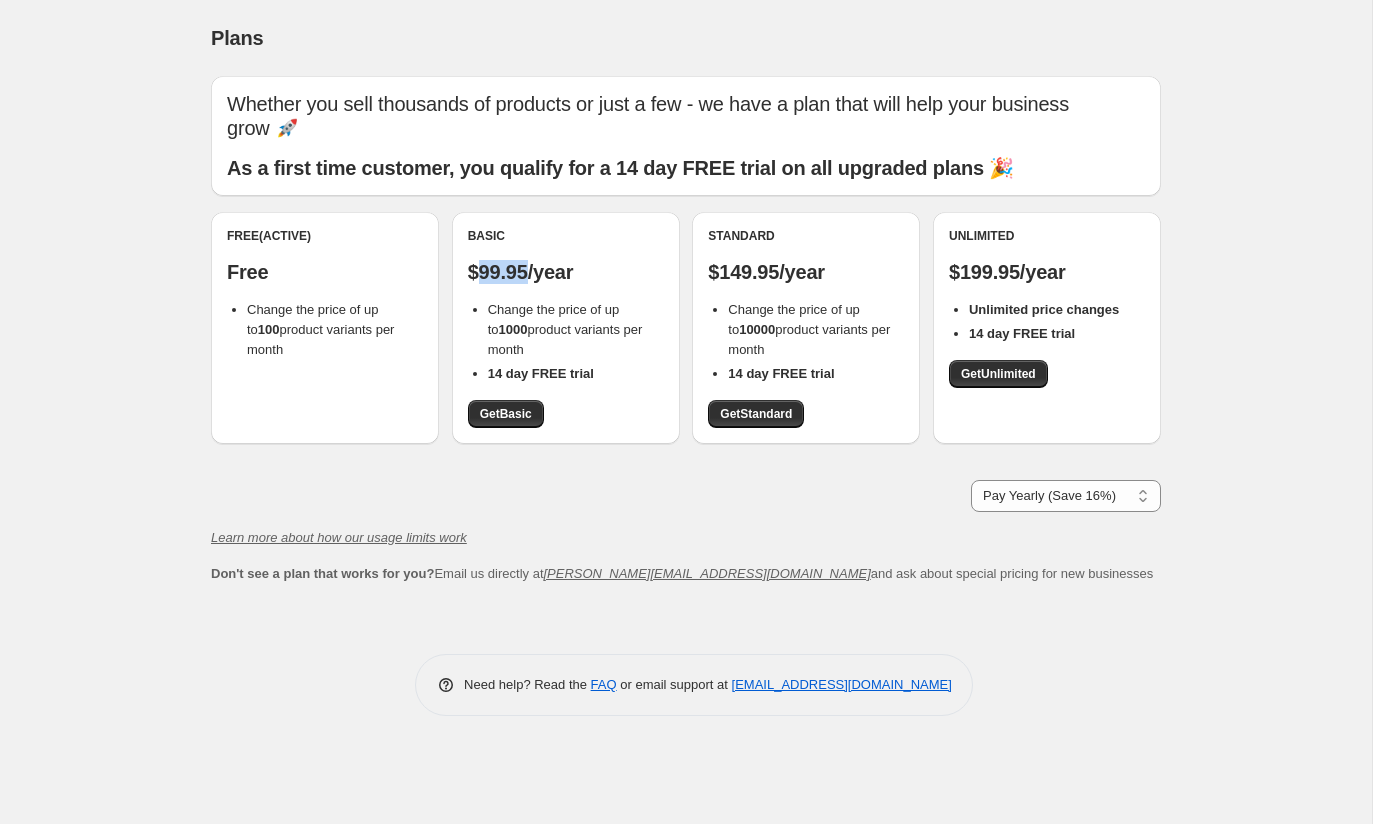 drag, startPoint x: 482, startPoint y: 247, endPoint x: 535, endPoint y: 247, distance: 53 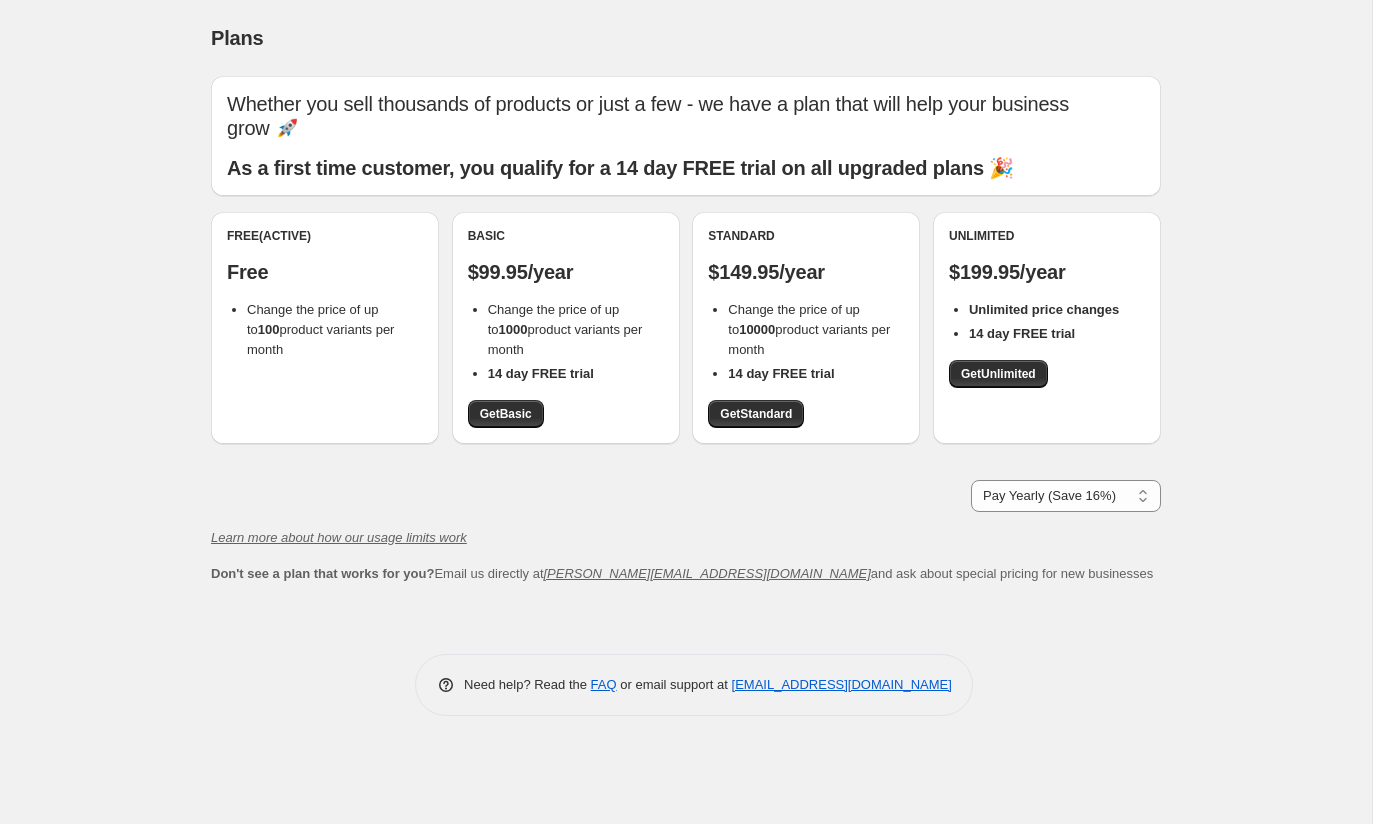 click on "Basic $99.95/year Change the price of up to  1000  product variants per month 14 day FREE trial Get  Basic" at bounding box center [566, 328] 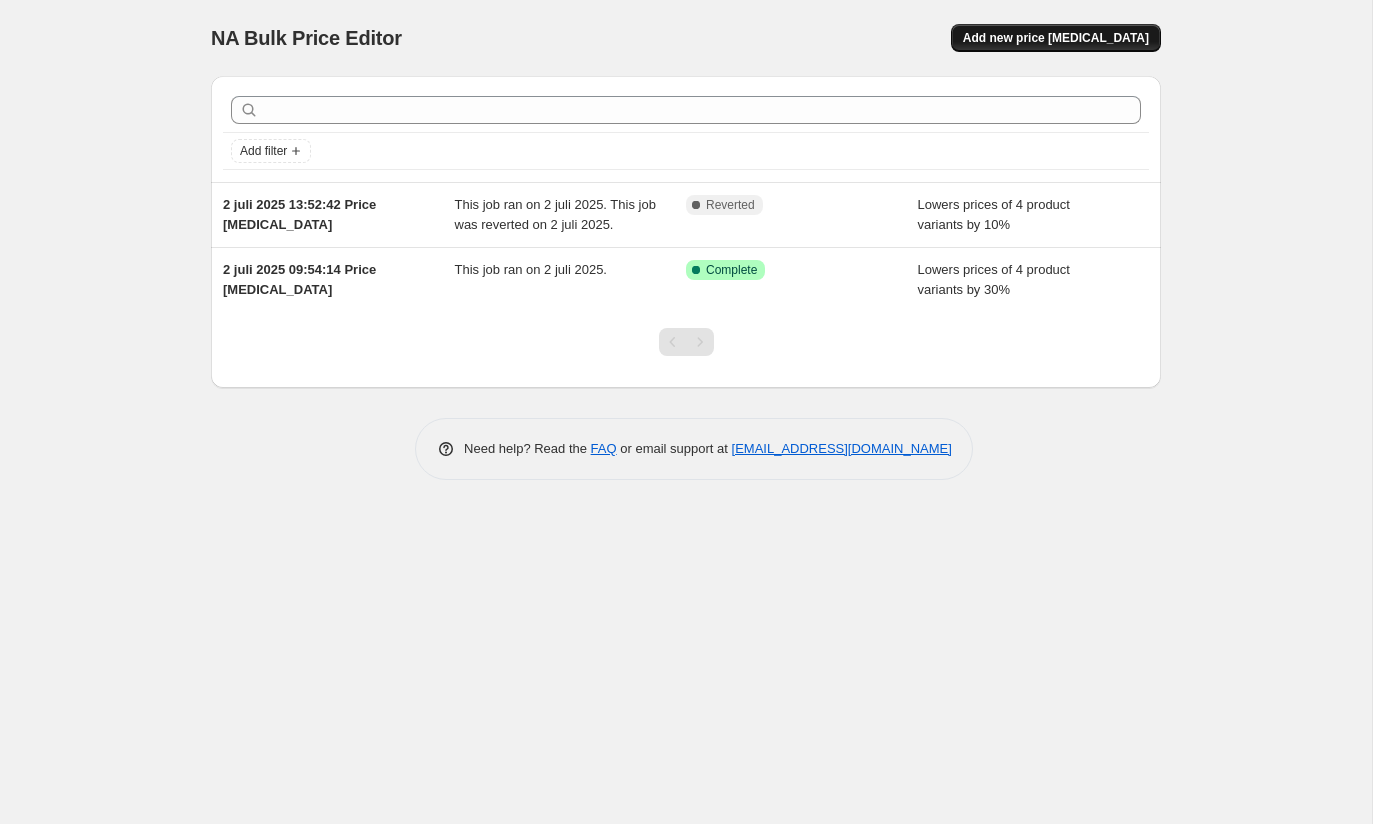 click on "Add new price [MEDICAL_DATA]" at bounding box center (1056, 38) 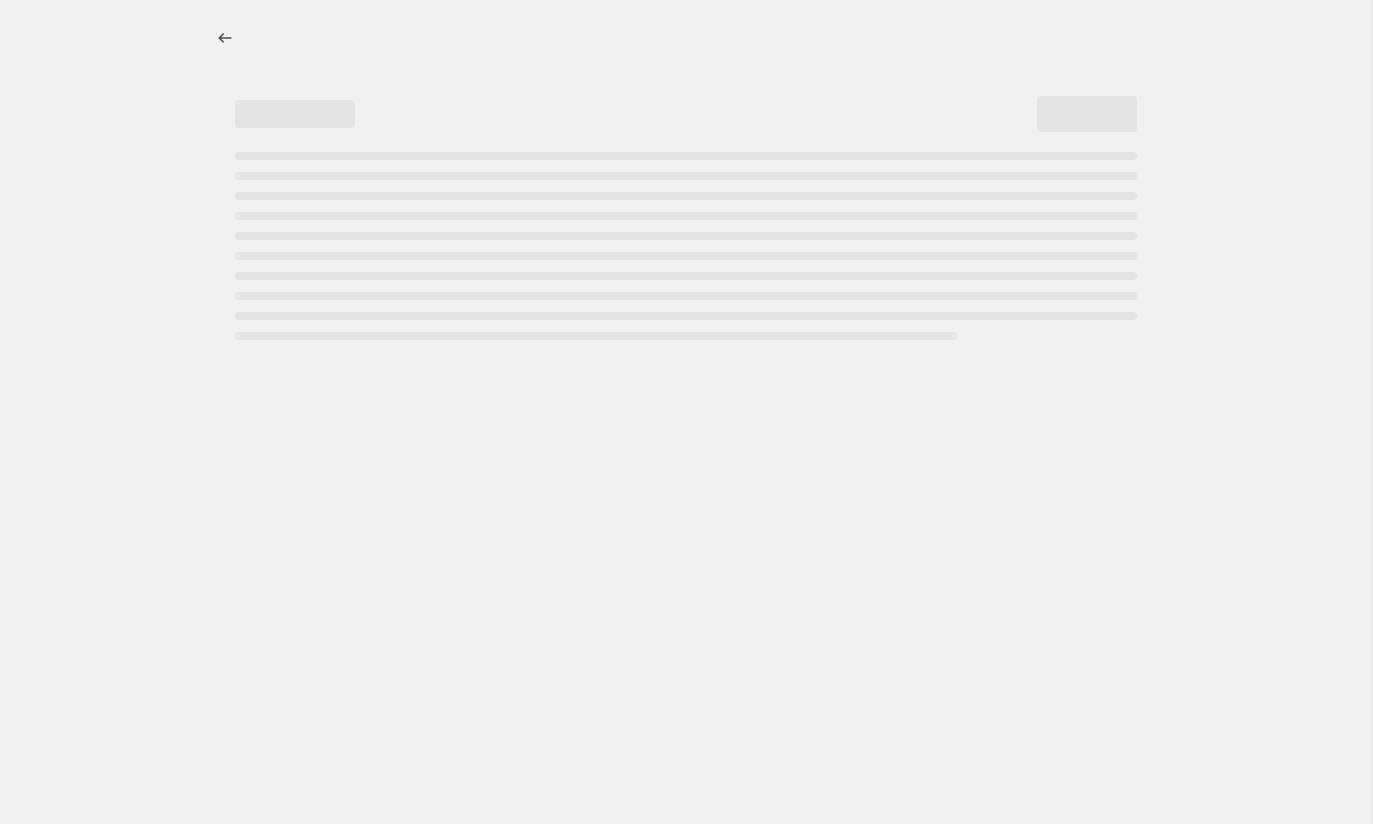 select on "percentage" 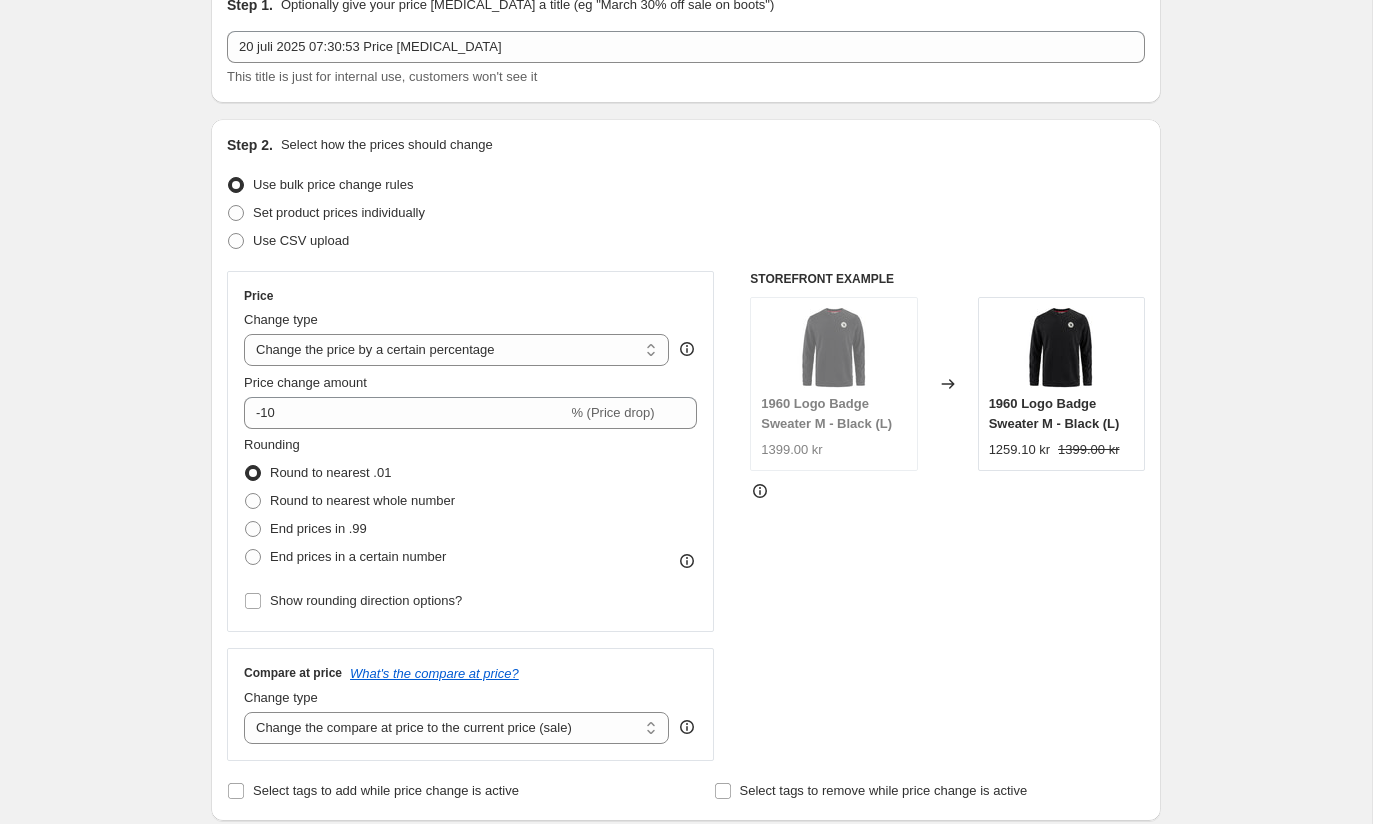 scroll, scrollTop: 185, scrollLeft: 0, axis: vertical 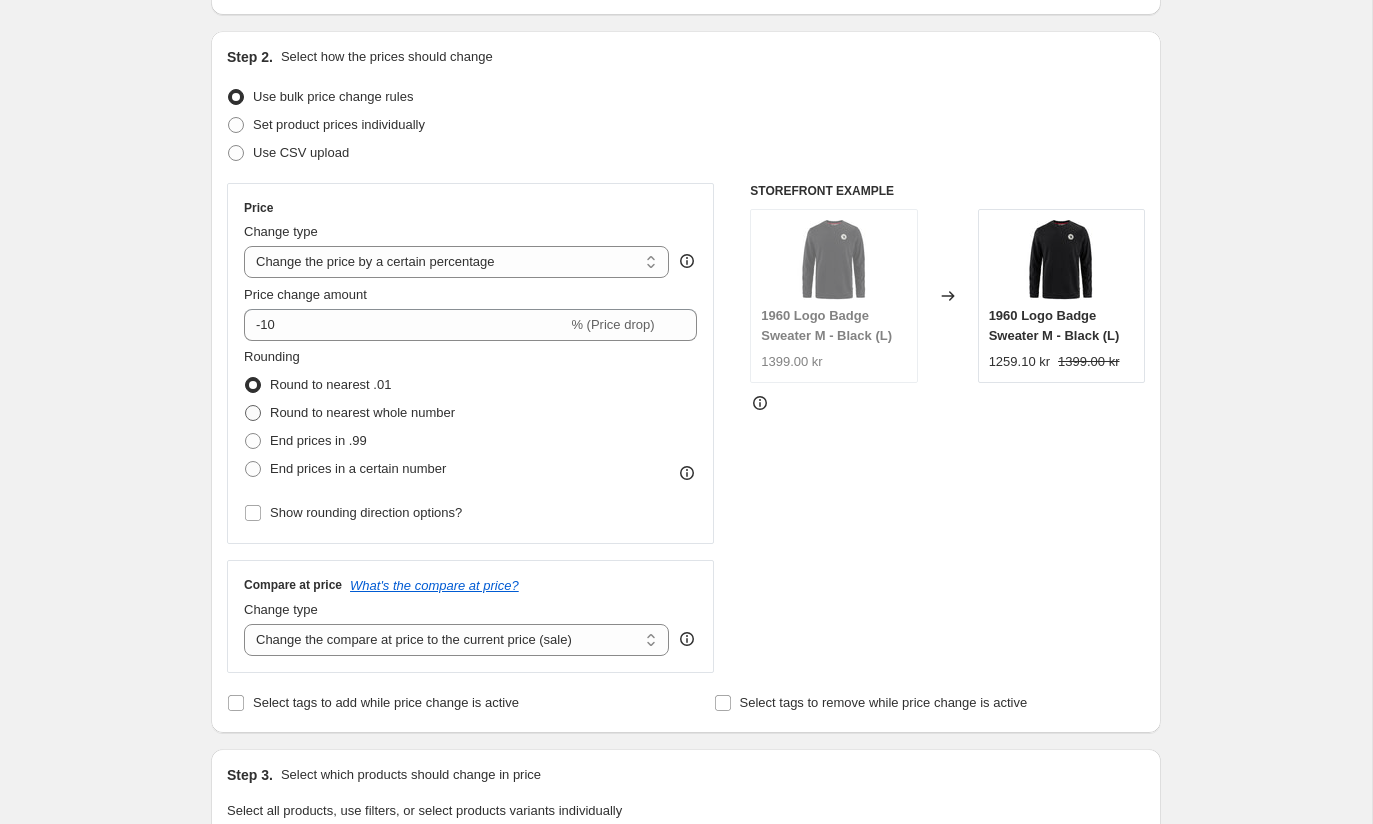 click on "Round to nearest whole number" at bounding box center [362, 412] 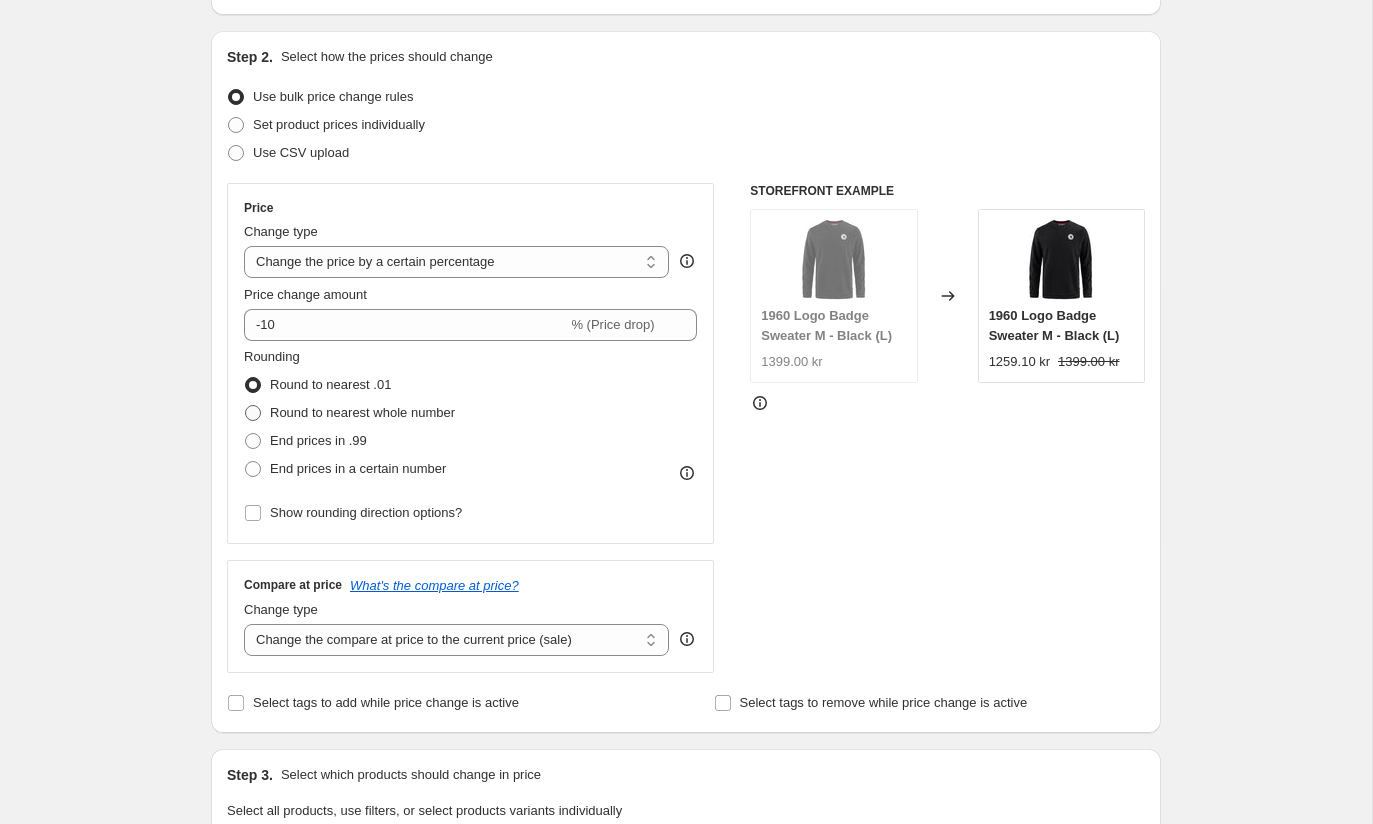 radio on "true" 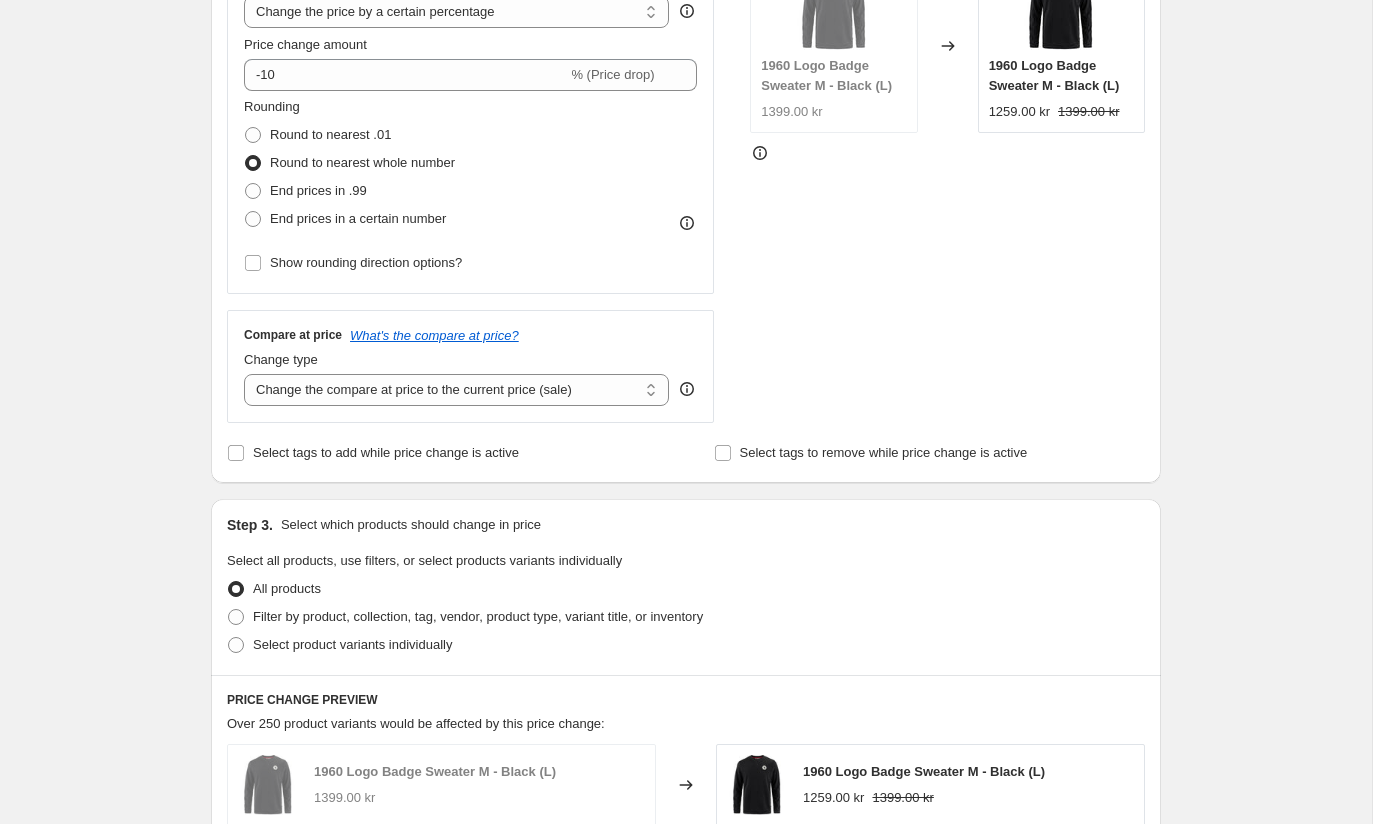 scroll, scrollTop: 442, scrollLeft: 0, axis: vertical 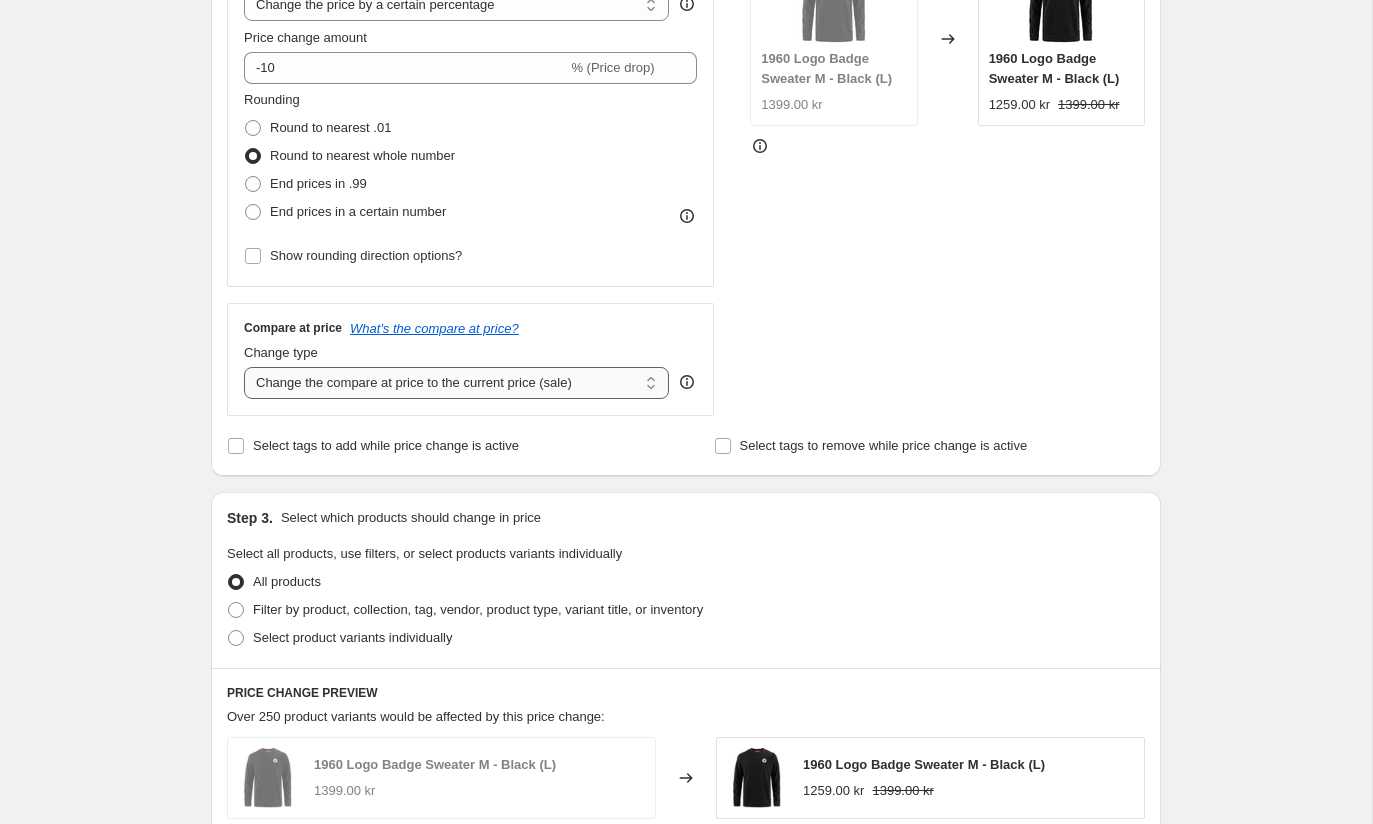 click on "Change the compare at price to the current price (sale) Change the compare at price to a certain amount Change the compare at price by a certain amount Change the compare at price by a certain percentage Change the compare at price by a certain amount relative to the actual price Change the compare at price by a certain percentage relative to the actual price Don't change the compare at price Remove the compare at price" at bounding box center [456, 383] 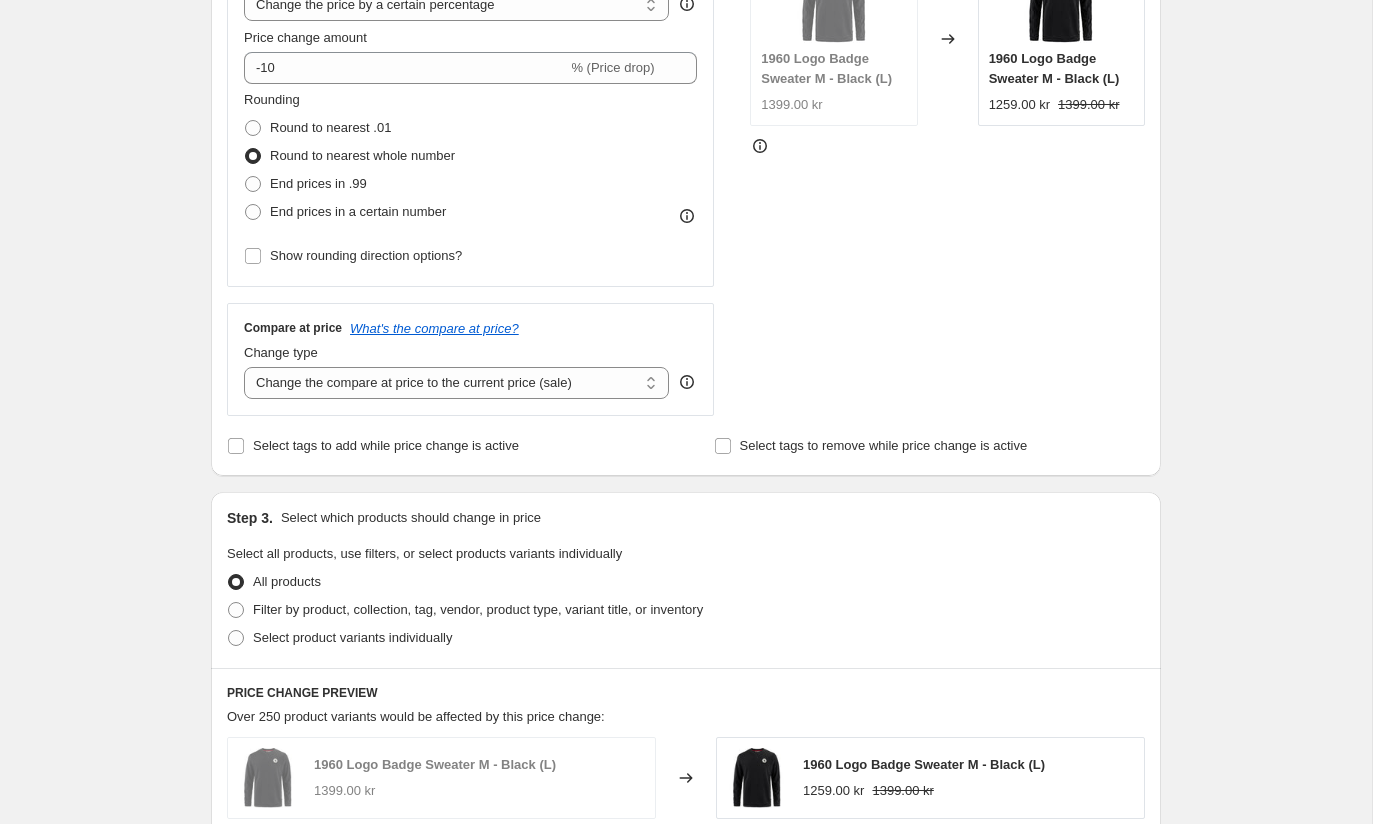 click on "Step 2. Select how the prices should change Use bulk price change rules Set product prices individually Use CSV upload Price Change type Change the price to a certain amount Change the price by a certain amount Change the price by a certain percentage Change the price to the current compare at price (price before sale) Change the price by a certain amount relative to the compare at price Change the price by a certain percentage relative to the compare at price Don't change the price Change the price by a certain percentage relative to the cost per item Change price to certain cost margin Change the price by a certain percentage Price change amount -10 % (Price drop) Rounding Round to nearest .01 Round to nearest whole number End prices in .99 End prices in a certain number Show rounding direction options? Compare at price What's the compare at price? Change type Change the compare at price to the current price (sale) Change the compare at price to a certain amount Don't change the compare at price 1399.00 kr" at bounding box center (686, 125) 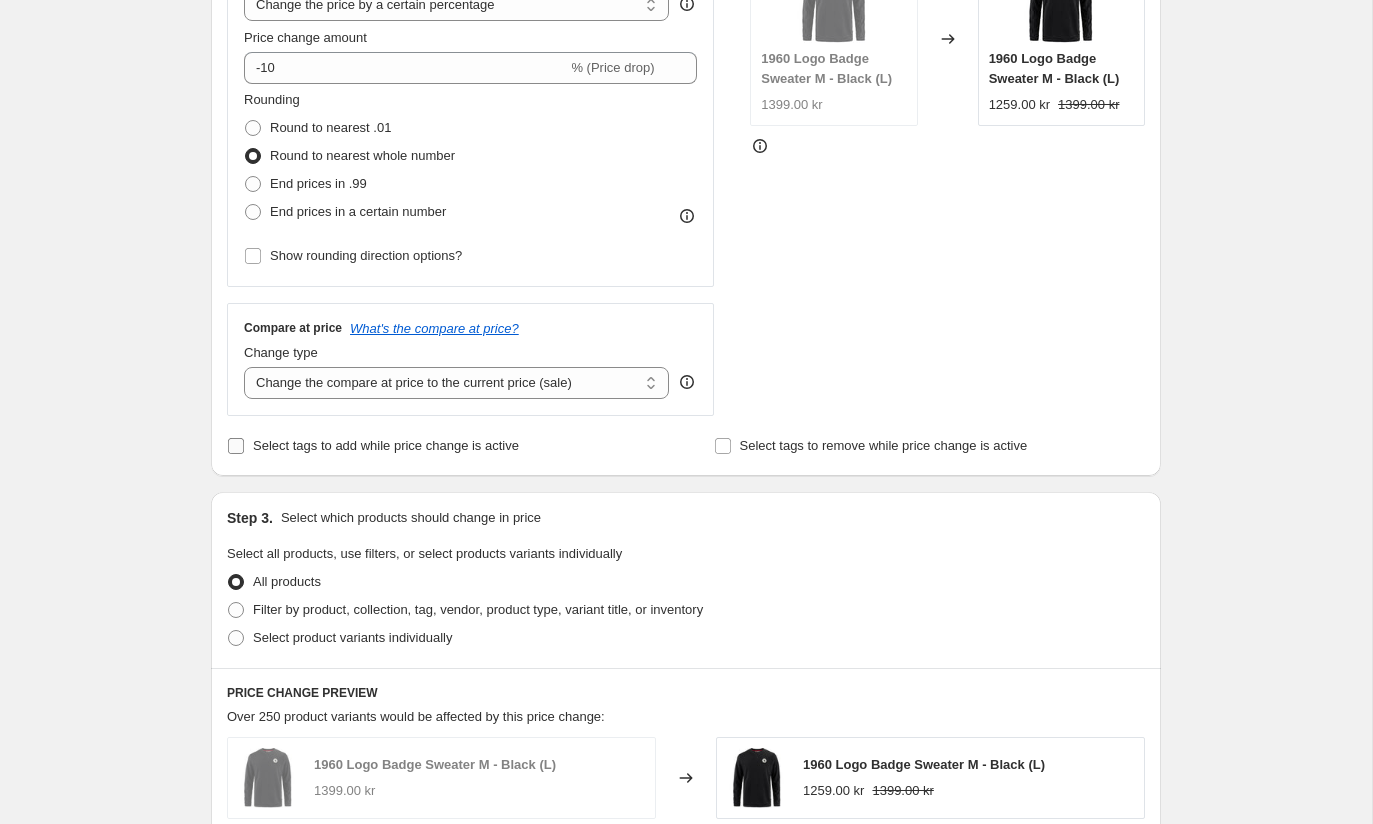 click on "Select tags to add while price change is active" at bounding box center [386, 445] 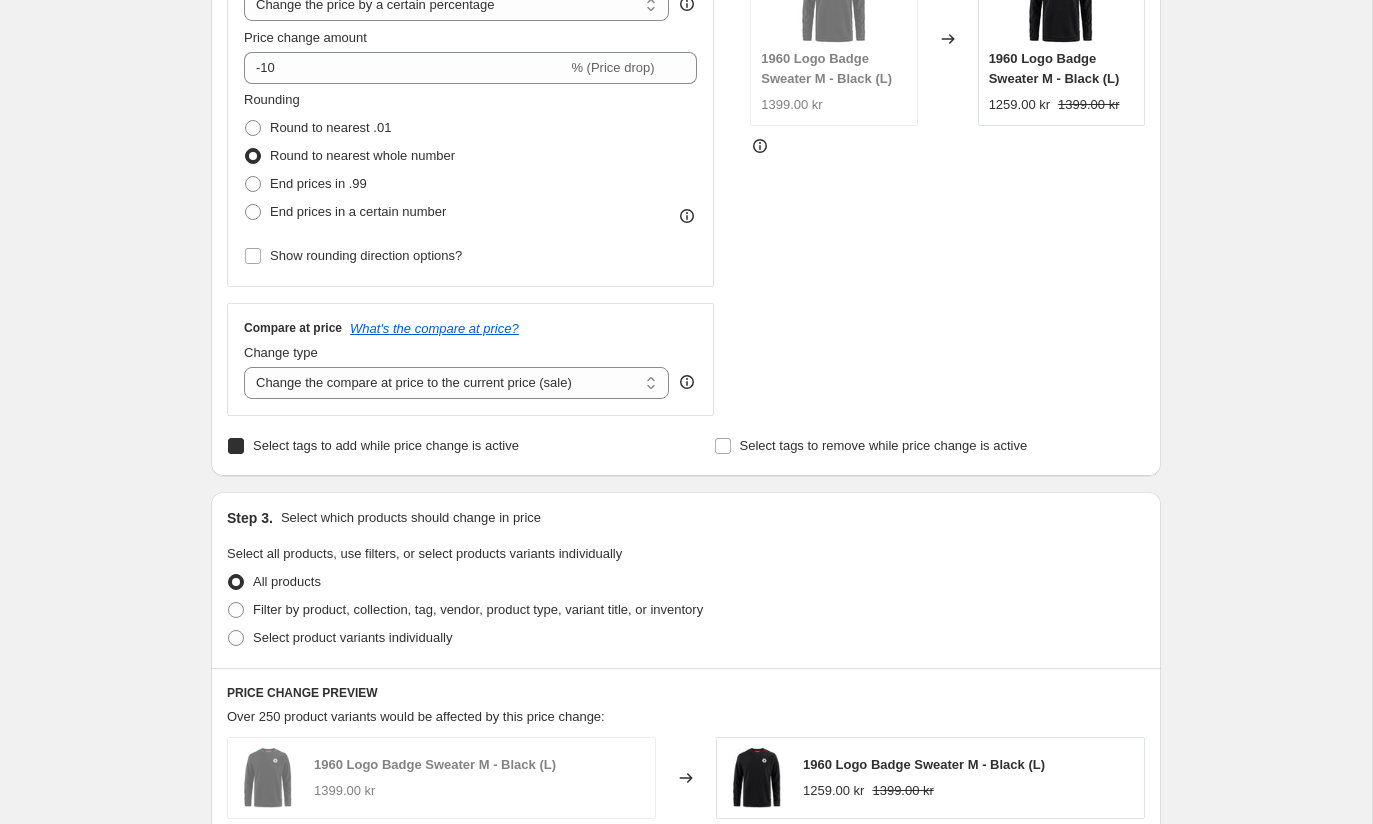 checkbox on "true" 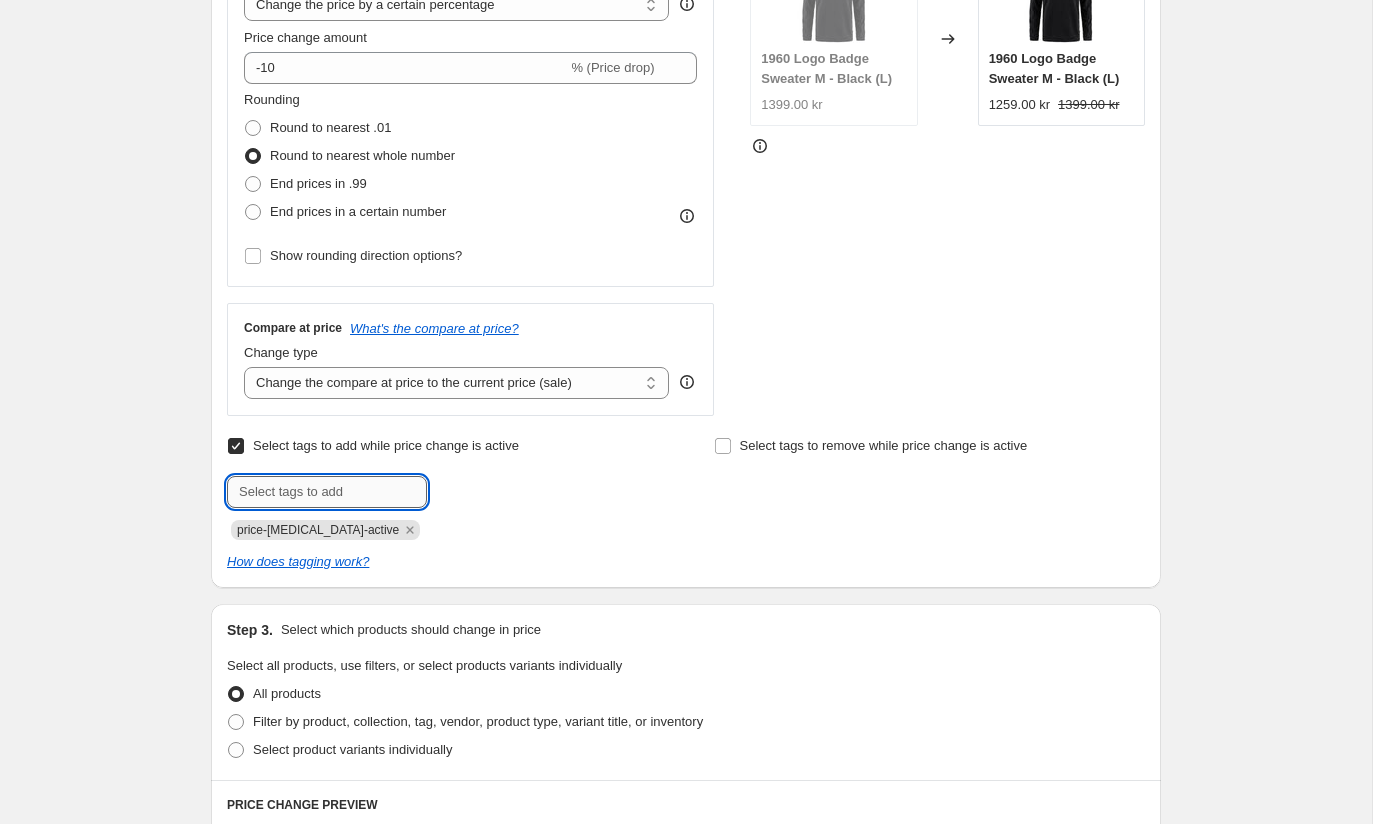 click at bounding box center (327, 492) 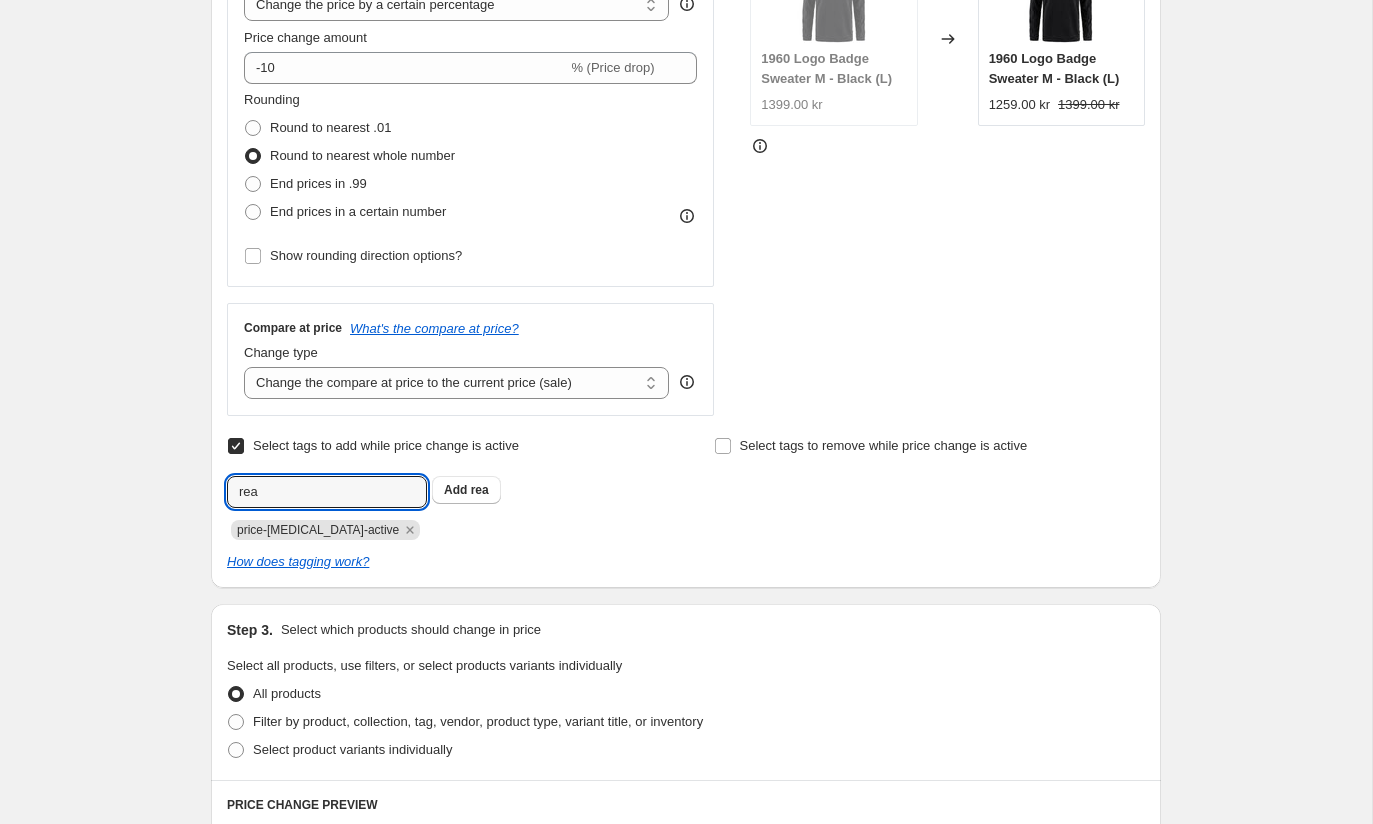 type on "rea" 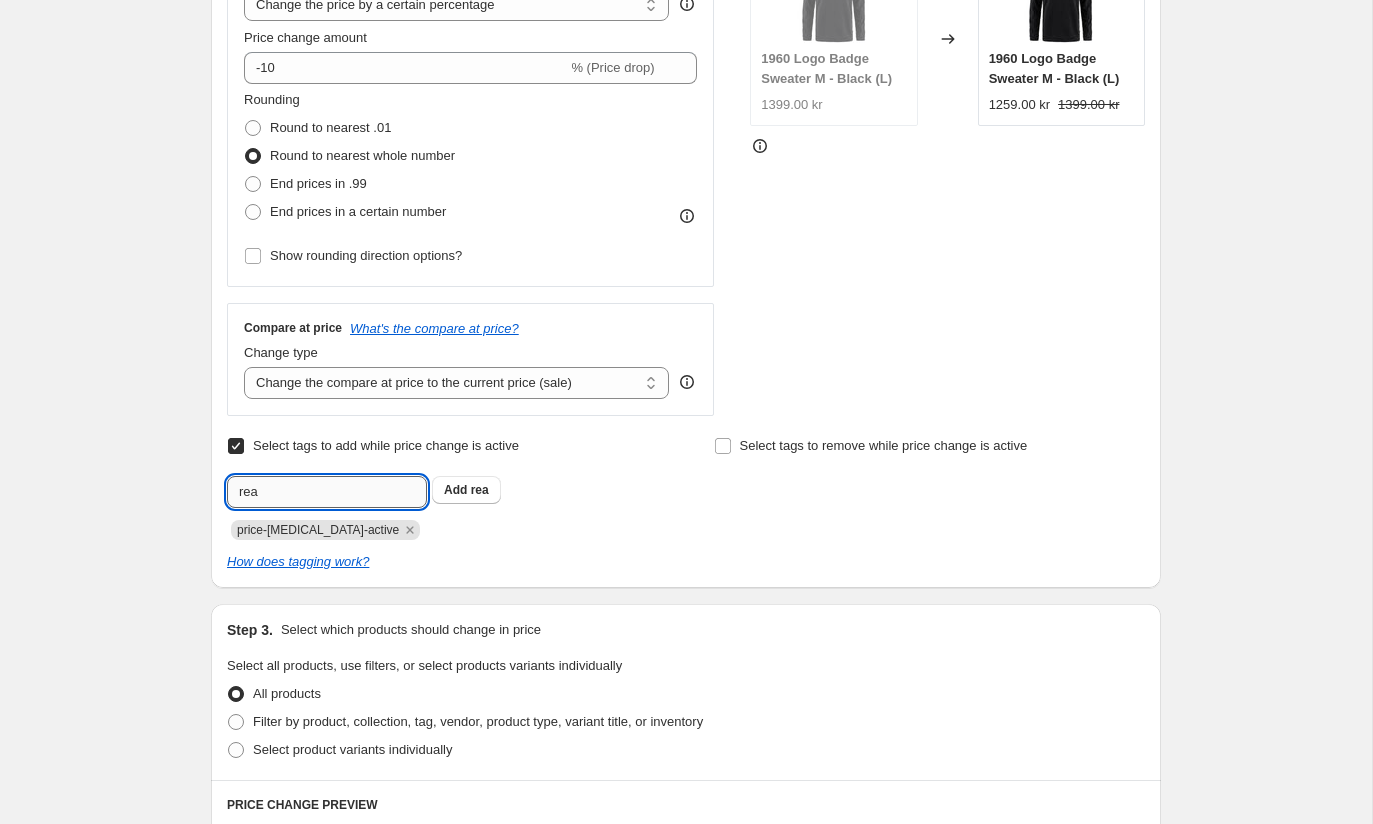 click on "rea" at bounding box center [327, 492] 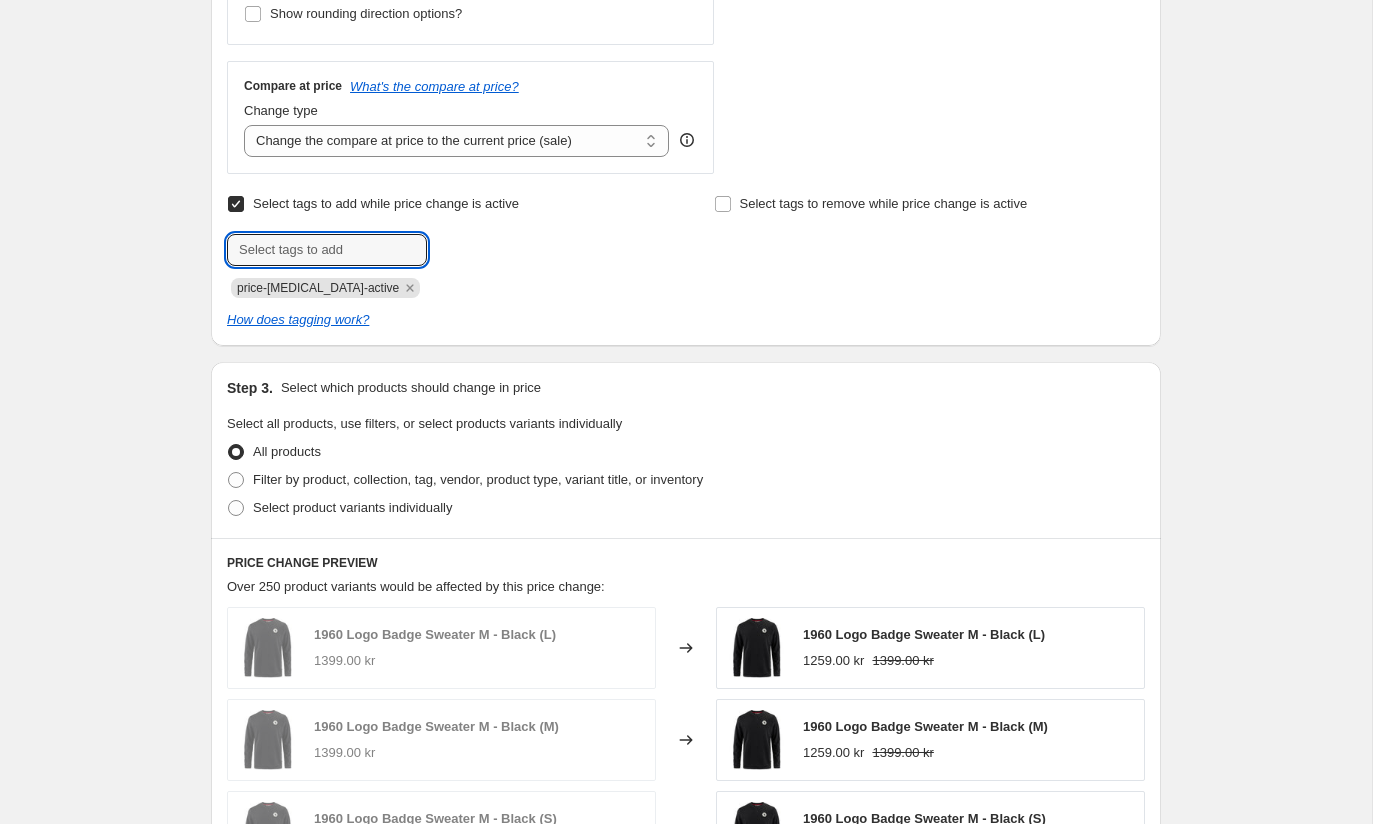scroll, scrollTop: 619, scrollLeft: 0, axis: vertical 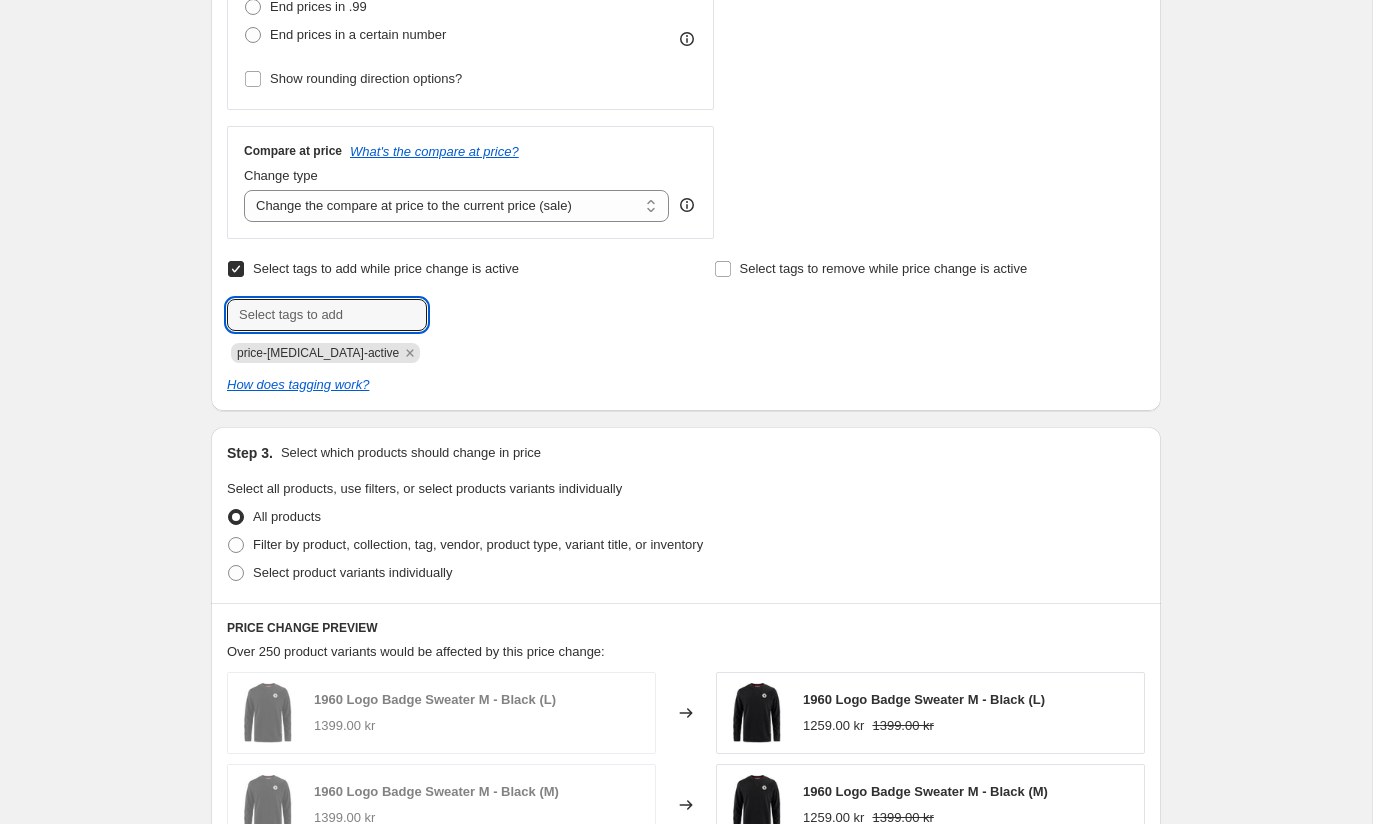 type on "r" 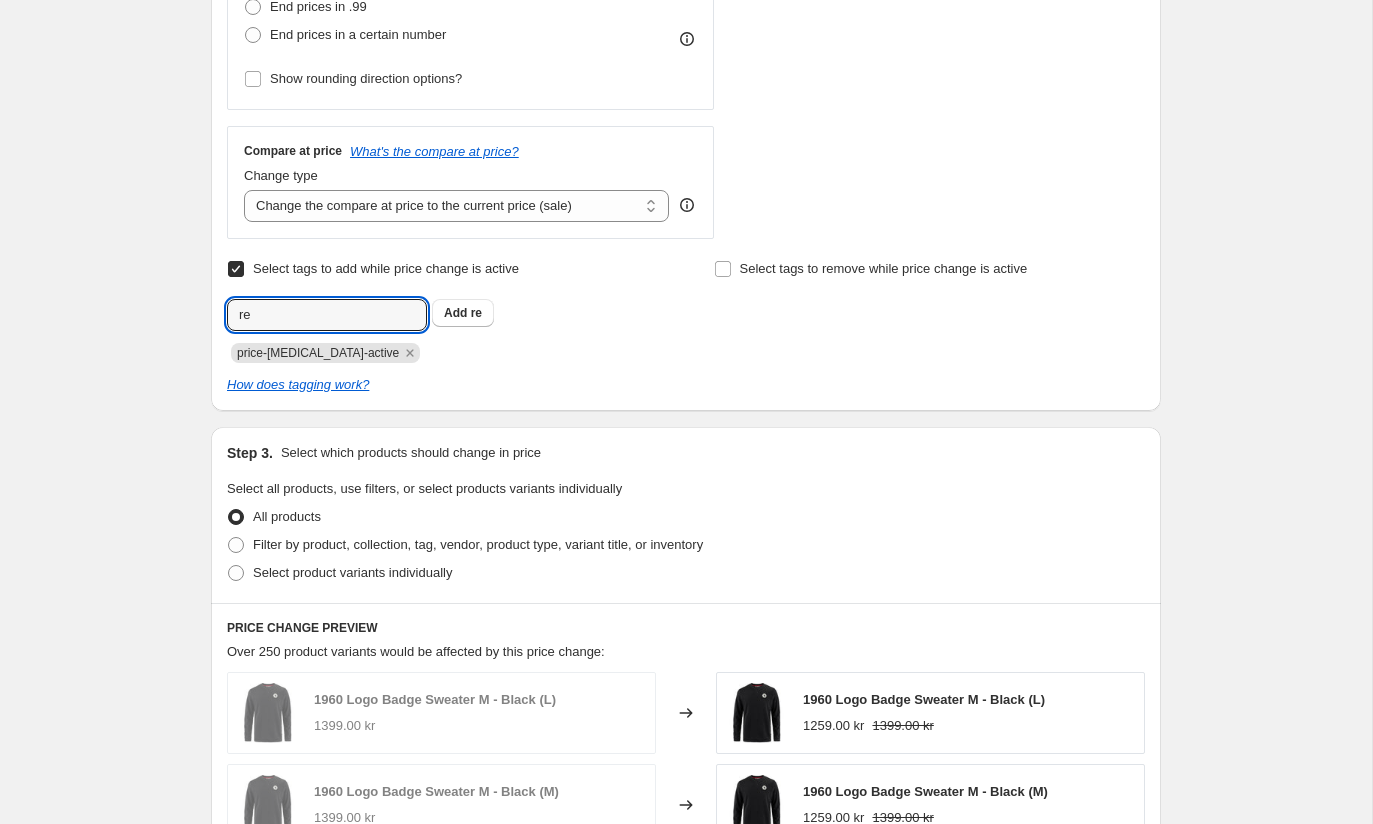 type on "rea" 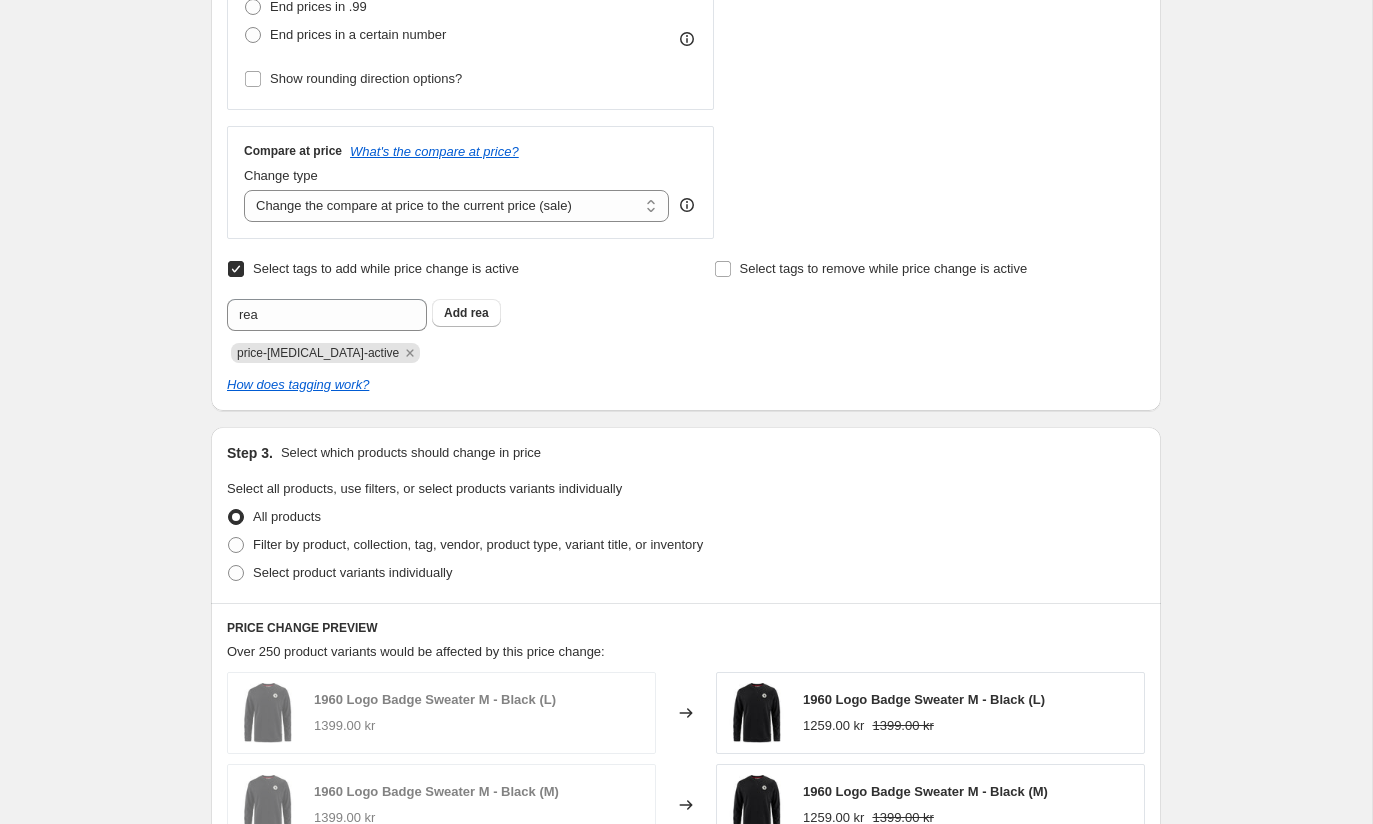 click on "How does tagging work?" at bounding box center (686, 385) 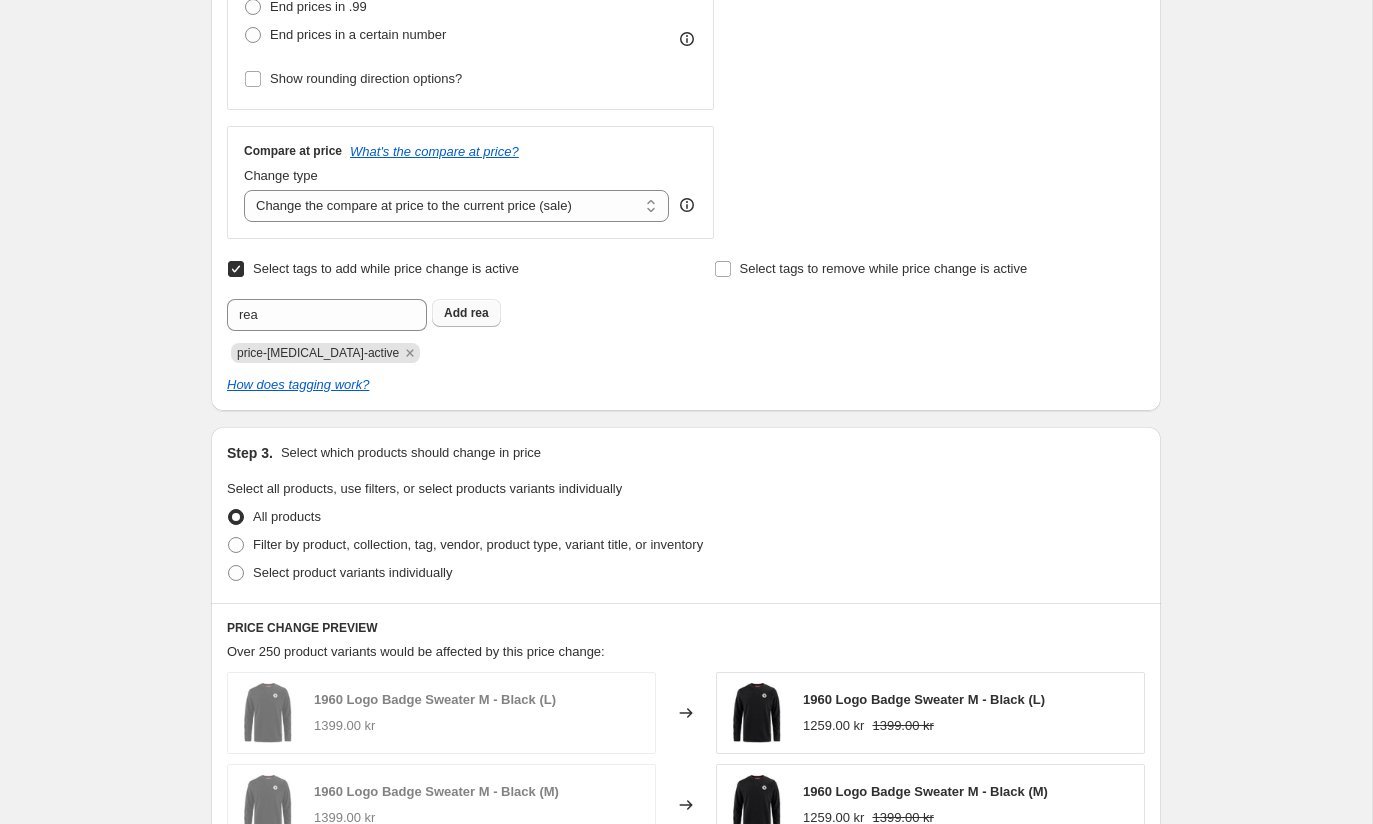 click on "rea" at bounding box center [480, 313] 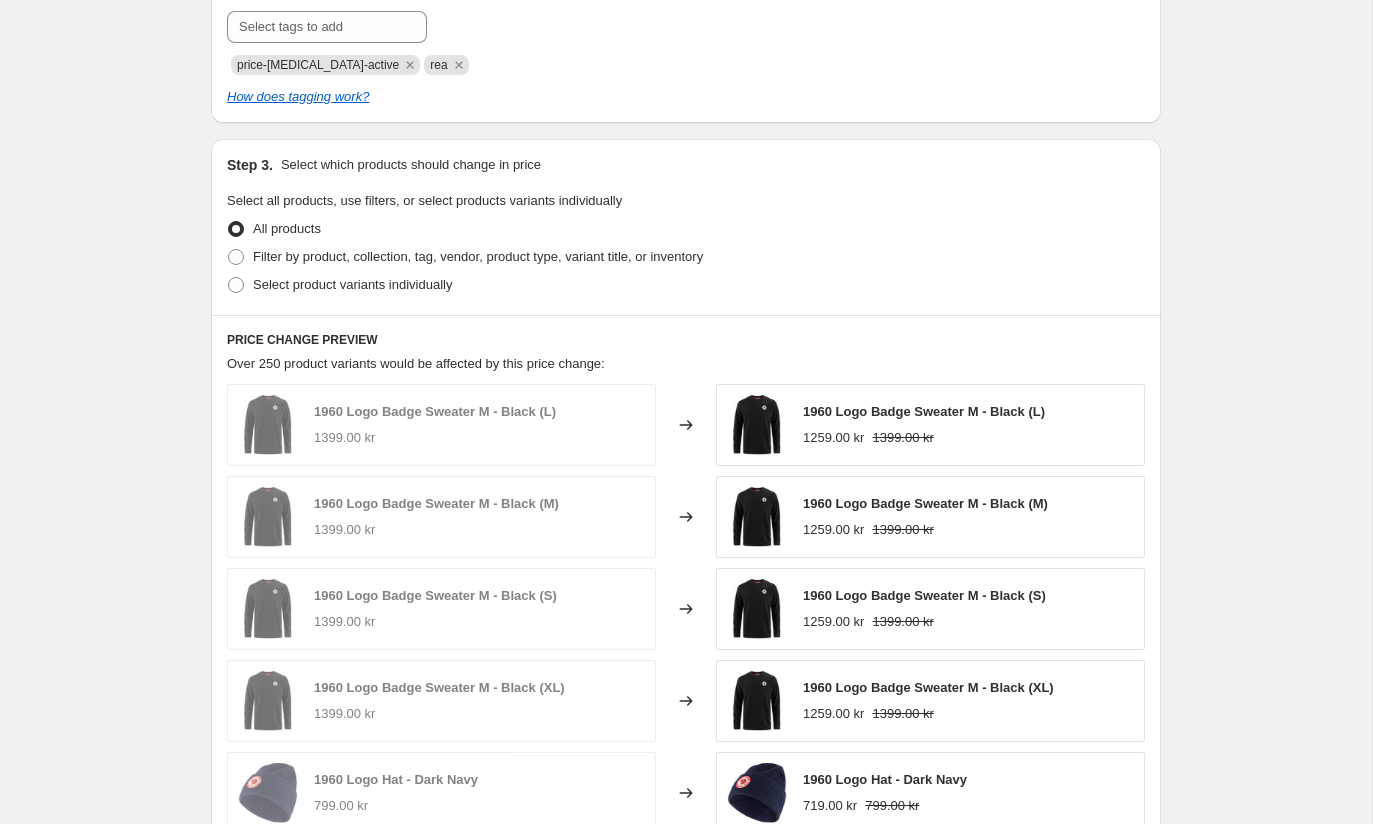 scroll, scrollTop: 874, scrollLeft: 0, axis: vertical 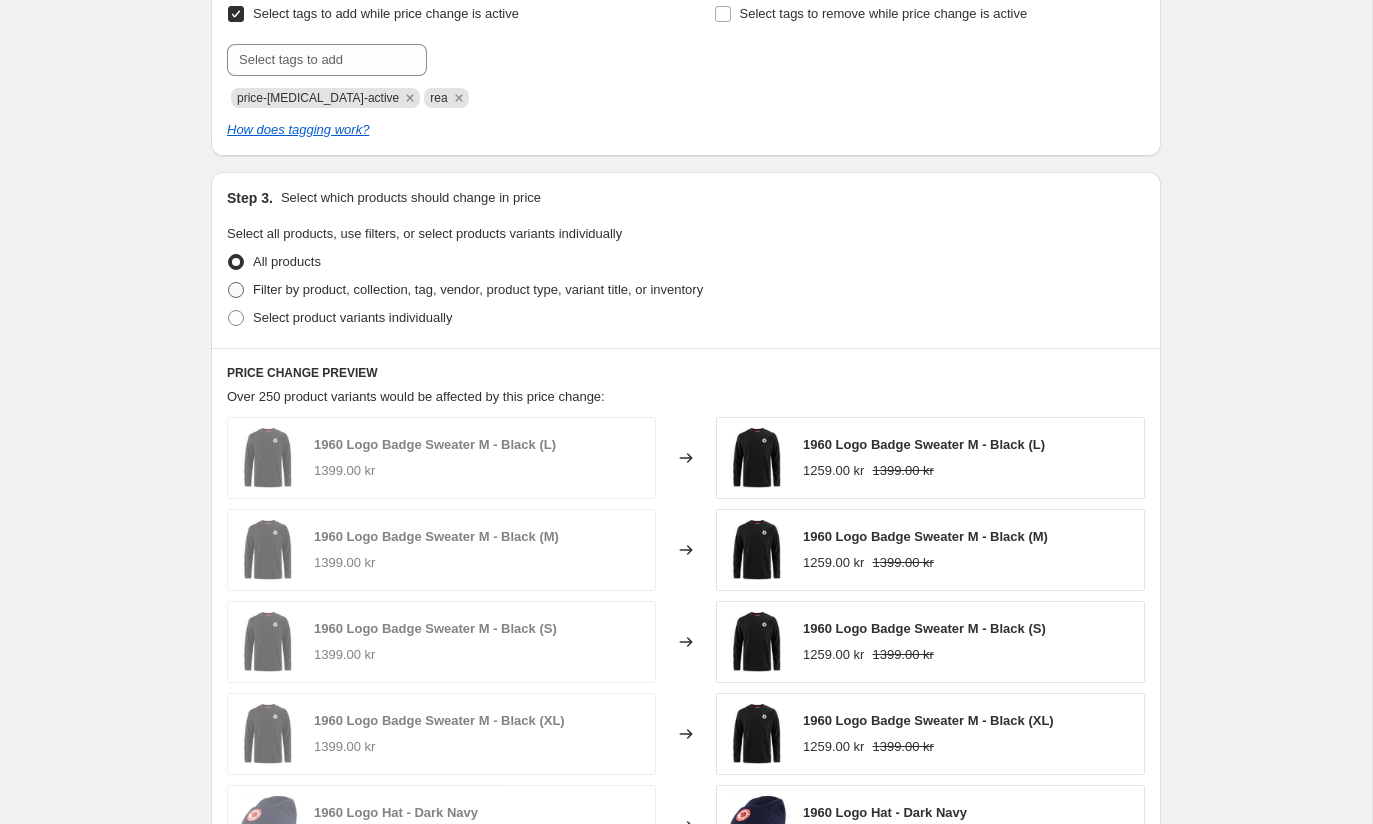 click at bounding box center [236, 290] 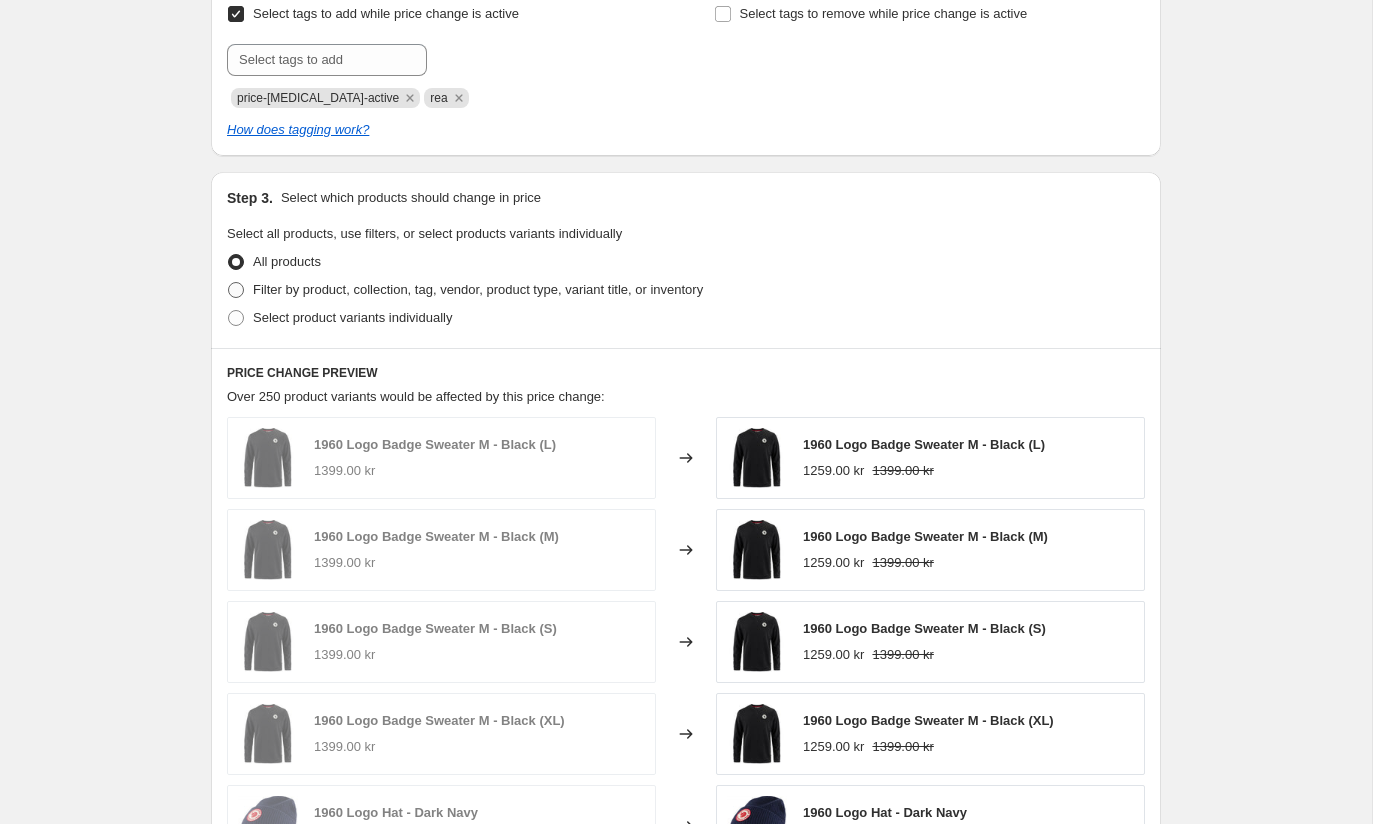 radio on "true" 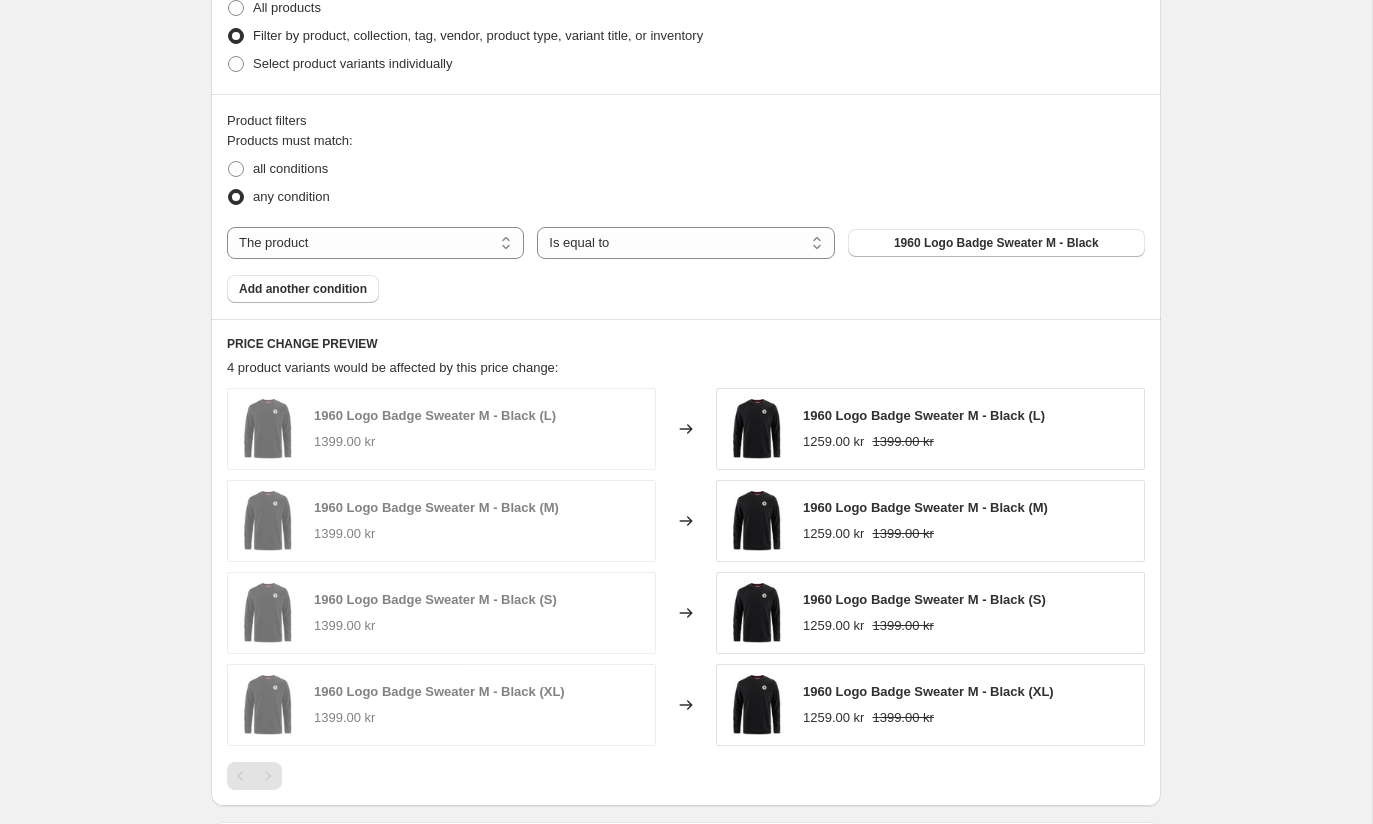 scroll, scrollTop: 1178, scrollLeft: 0, axis: vertical 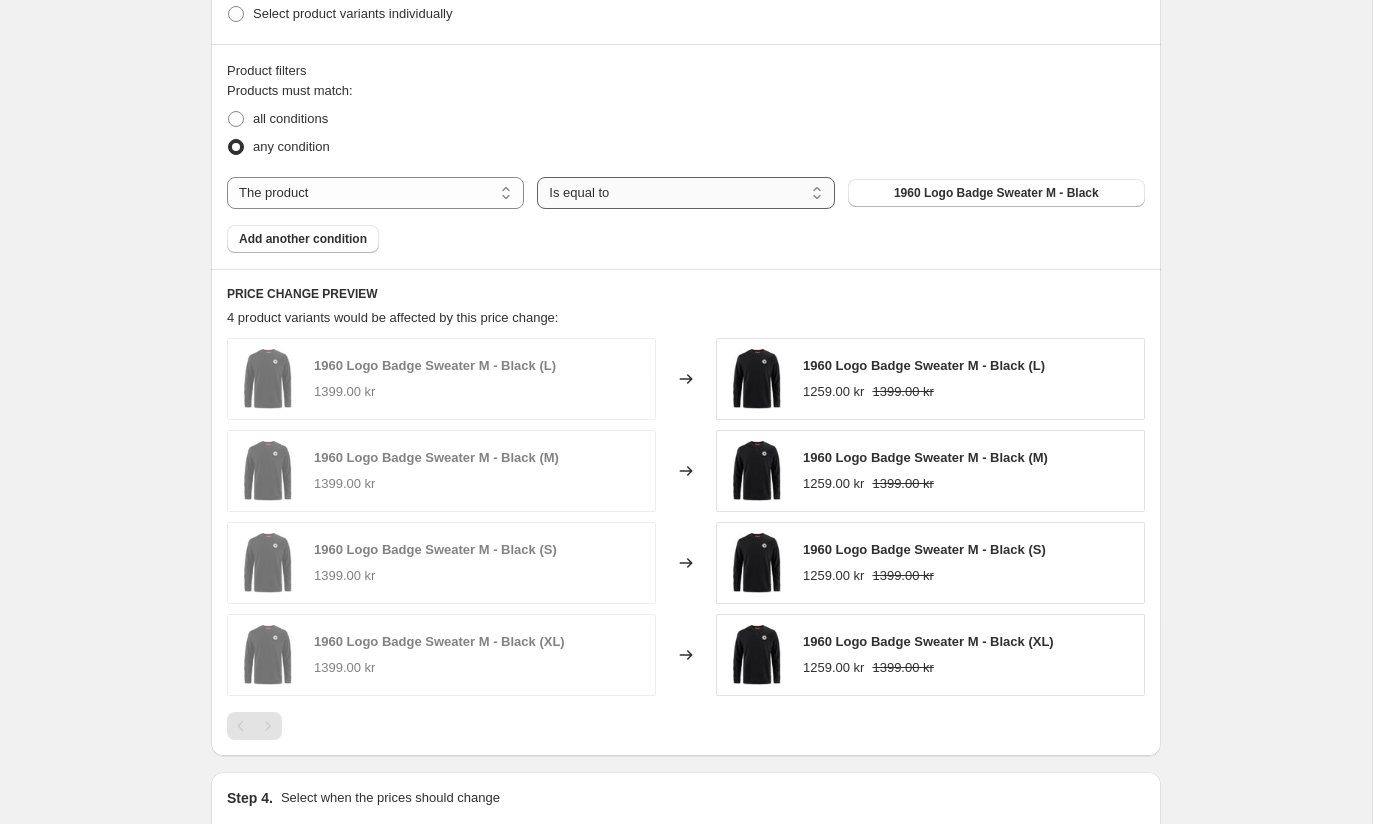 click on "Is equal to Is not equal to" at bounding box center (685, 193) 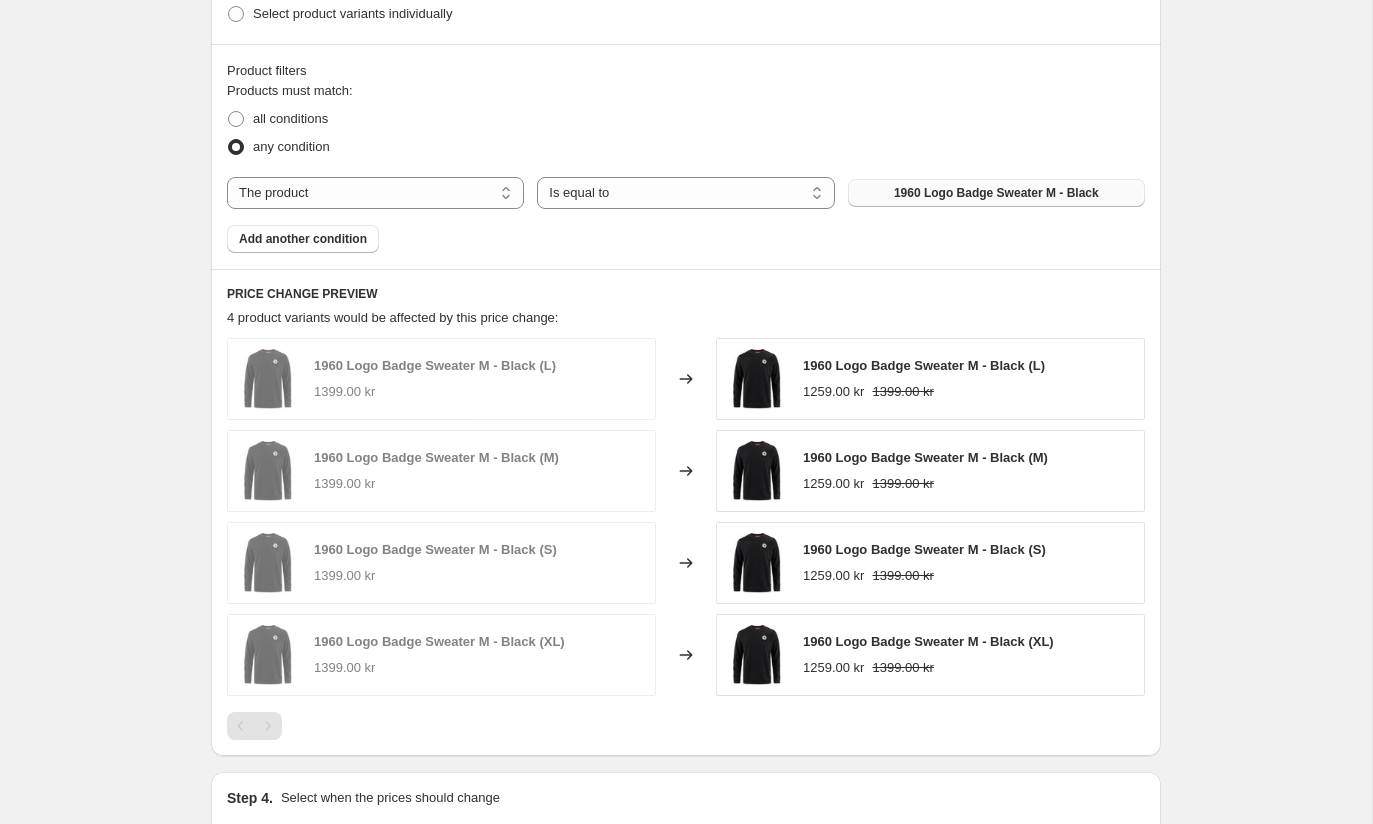 click on "1960 Logo Badge Sweater M - Black" at bounding box center [996, 193] 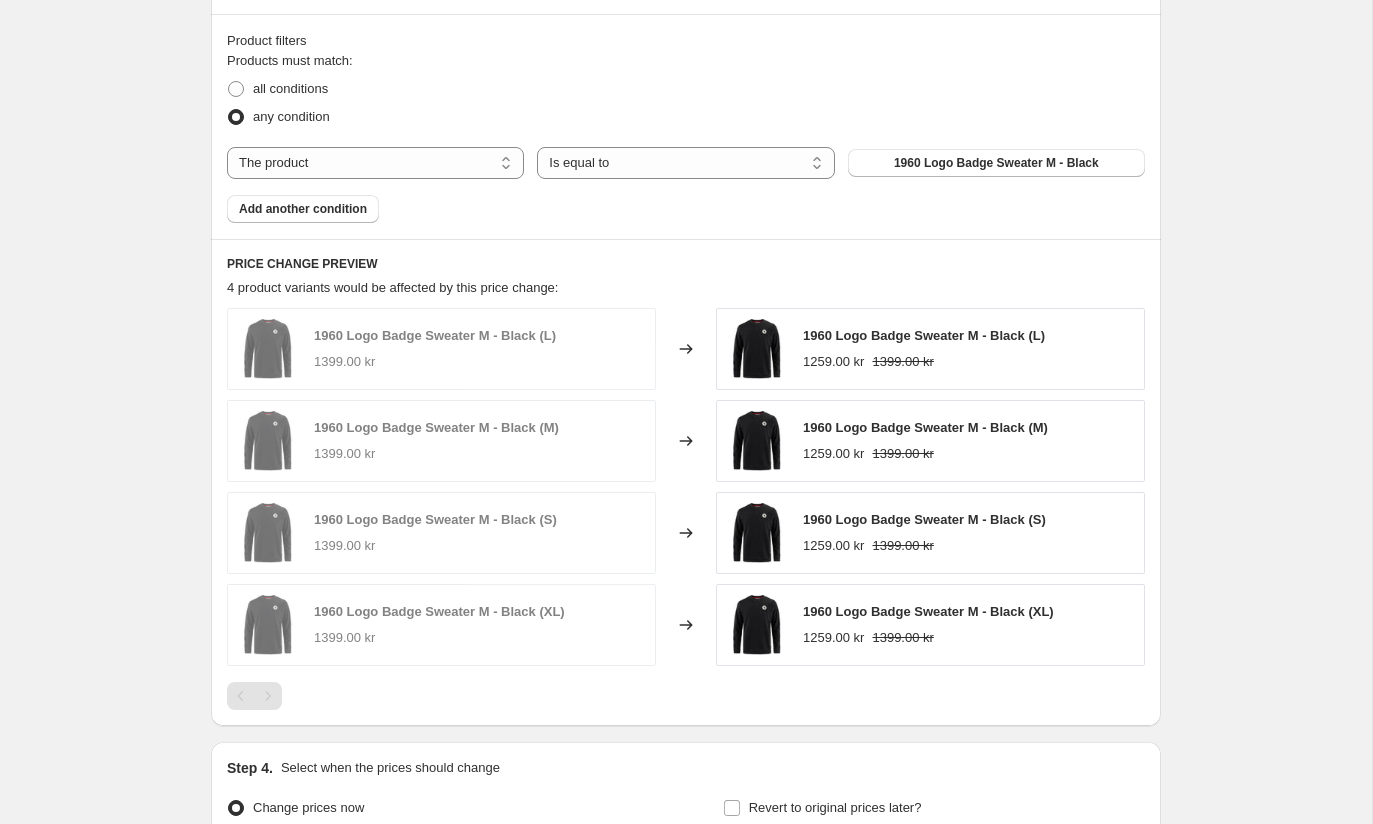 scroll, scrollTop: 1209, scrollLeft: 0, axis: vertical 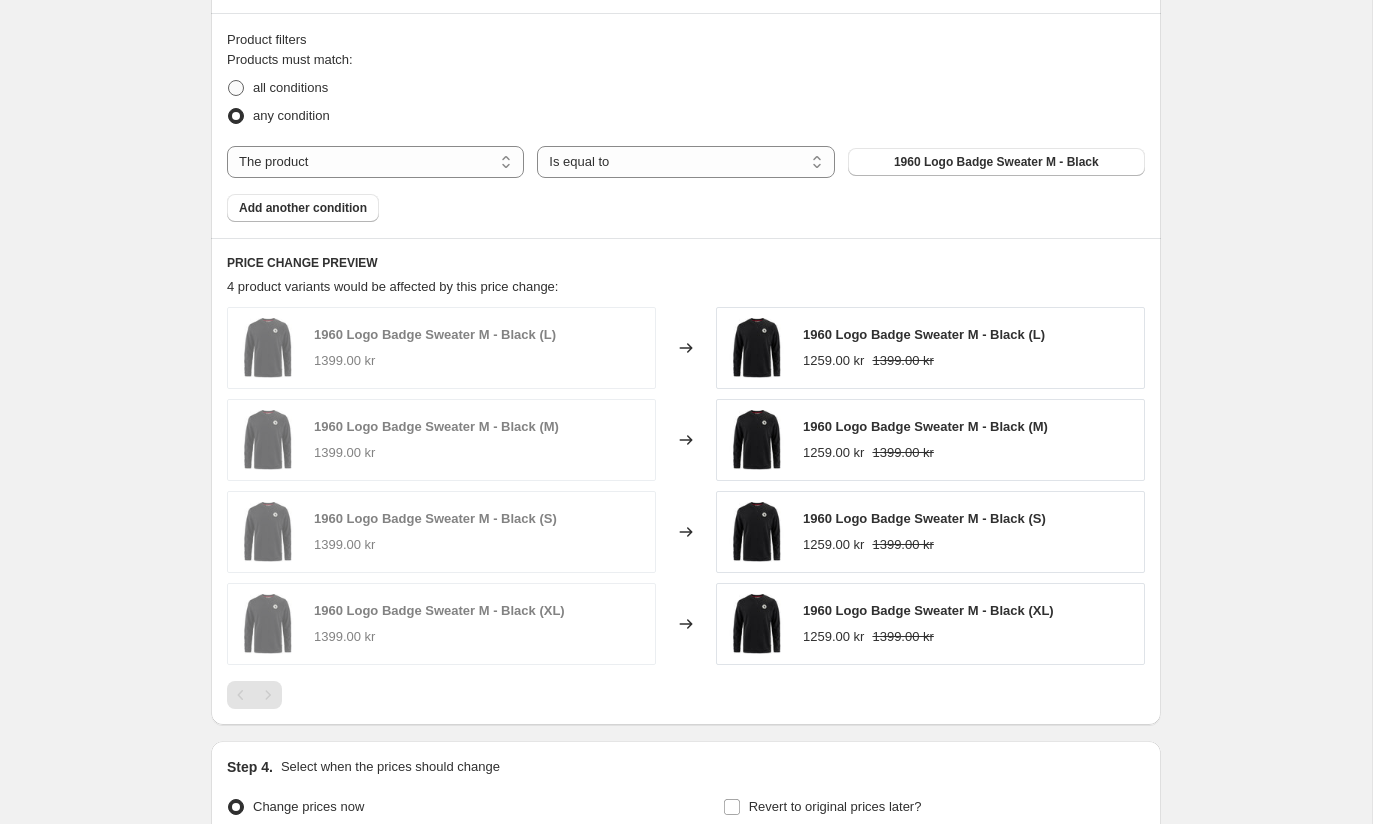 click on "all conditions" at bounding box center (290, 87) 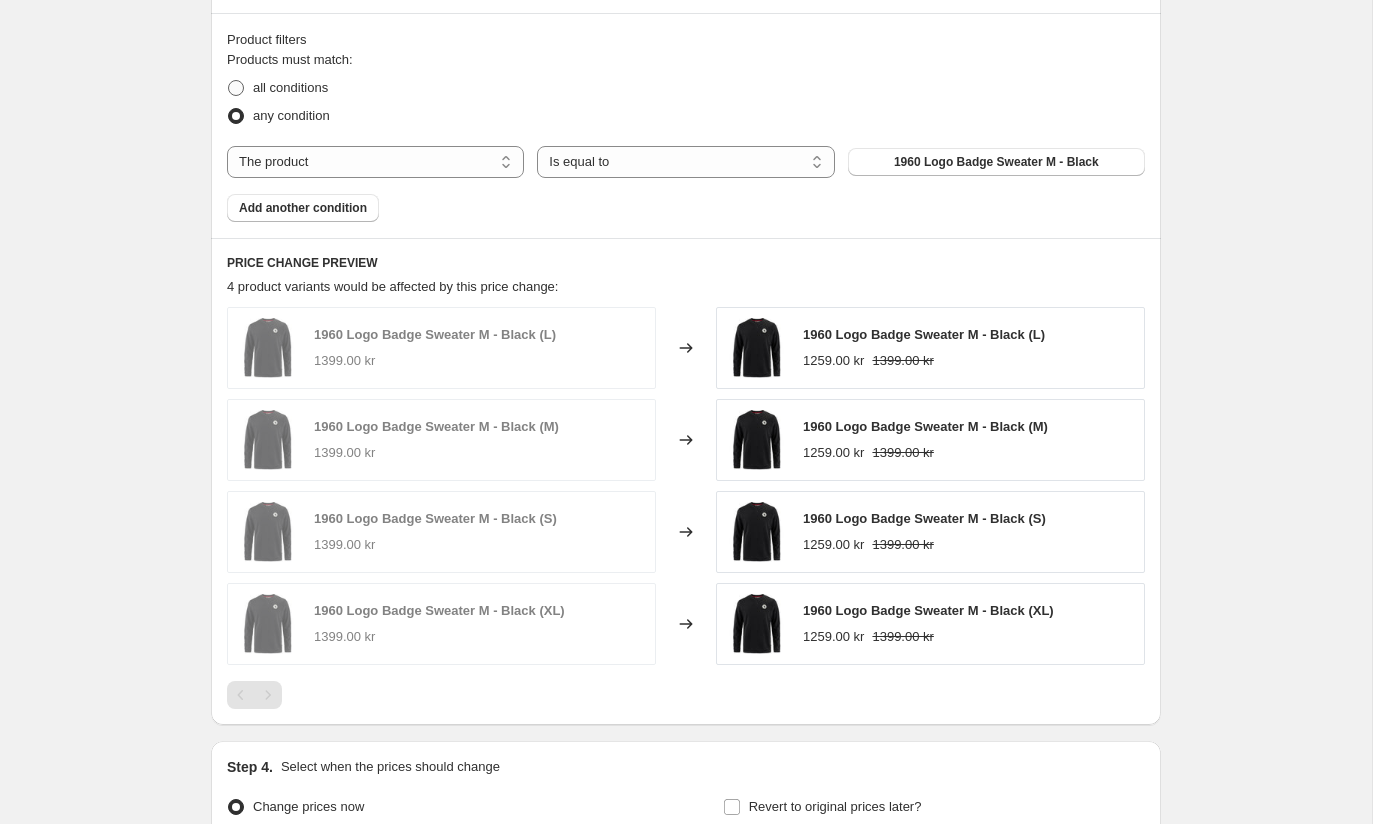 radio on "true" 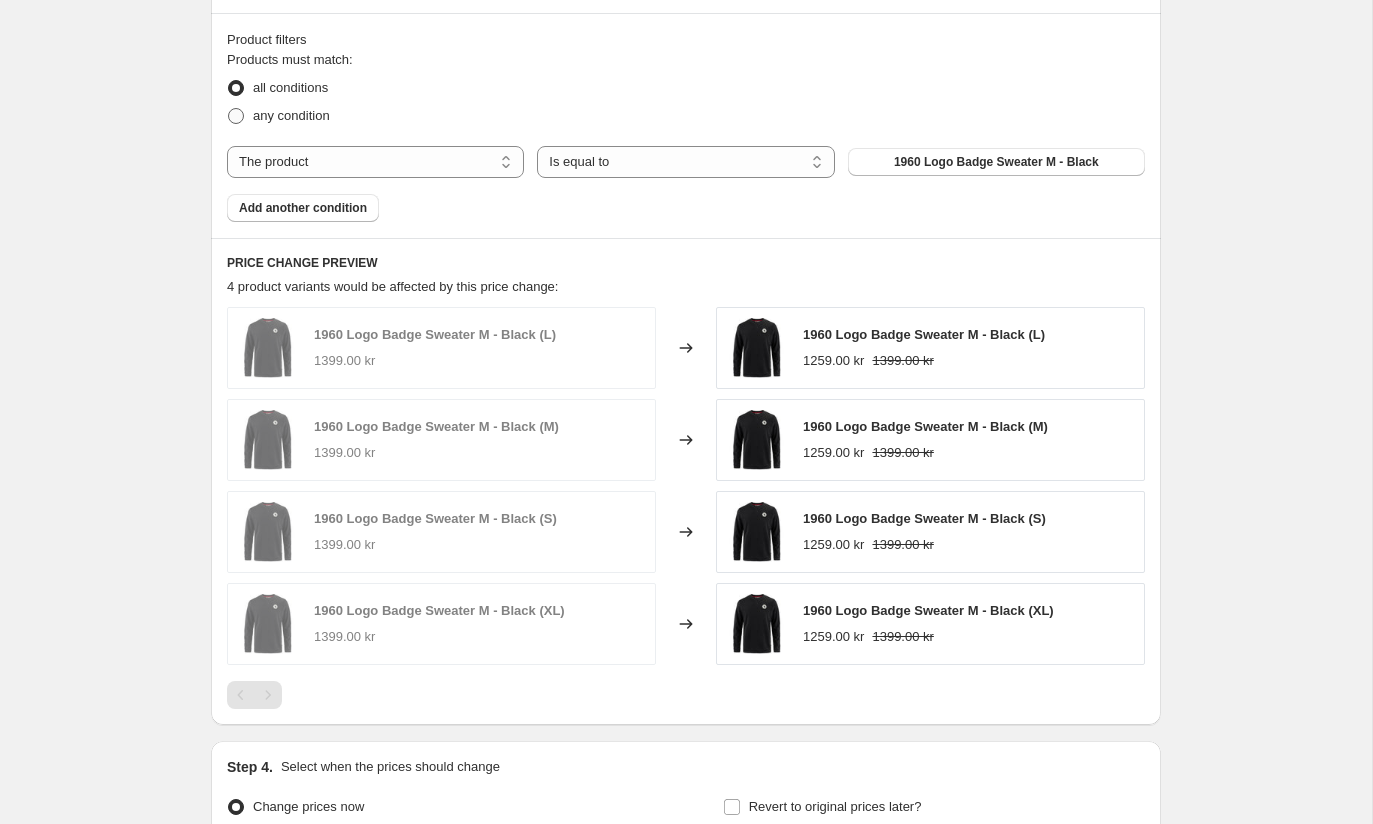 click on "any condition" at bounding box center (291, 115) 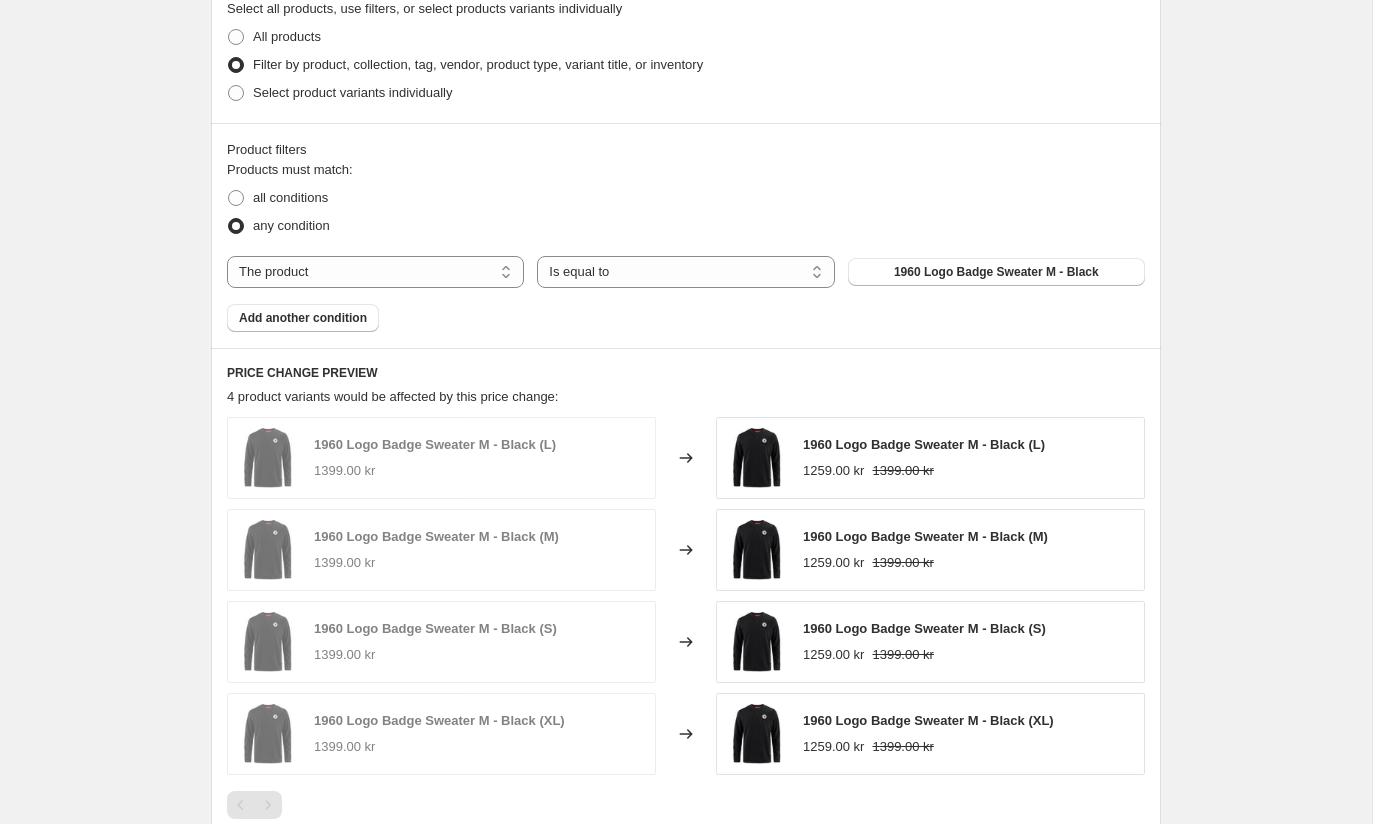 scroll, scrollTop: 1004, scrollLeft: 0, axis: vertical 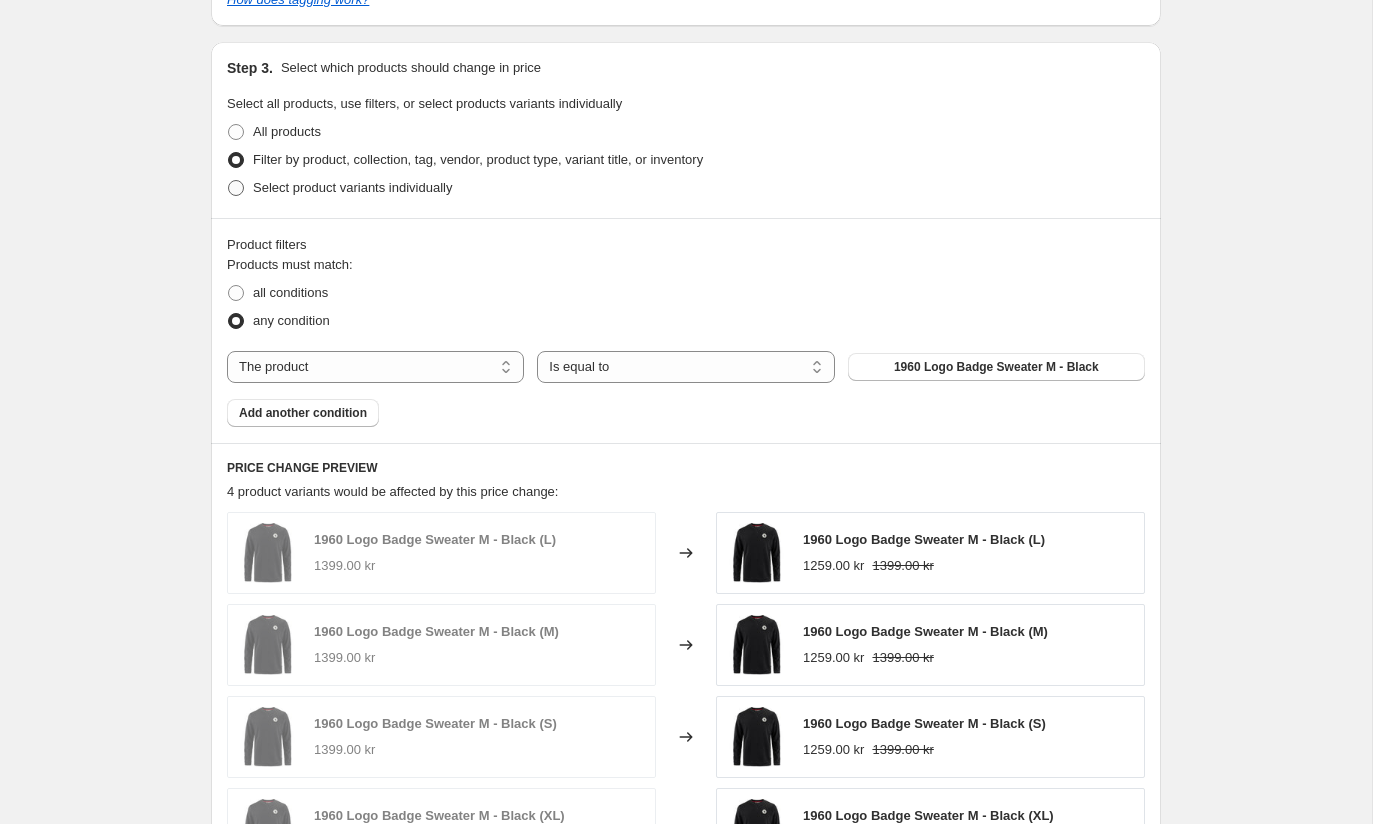 click on "Select product variants individually" at bounding box center (352, 187) 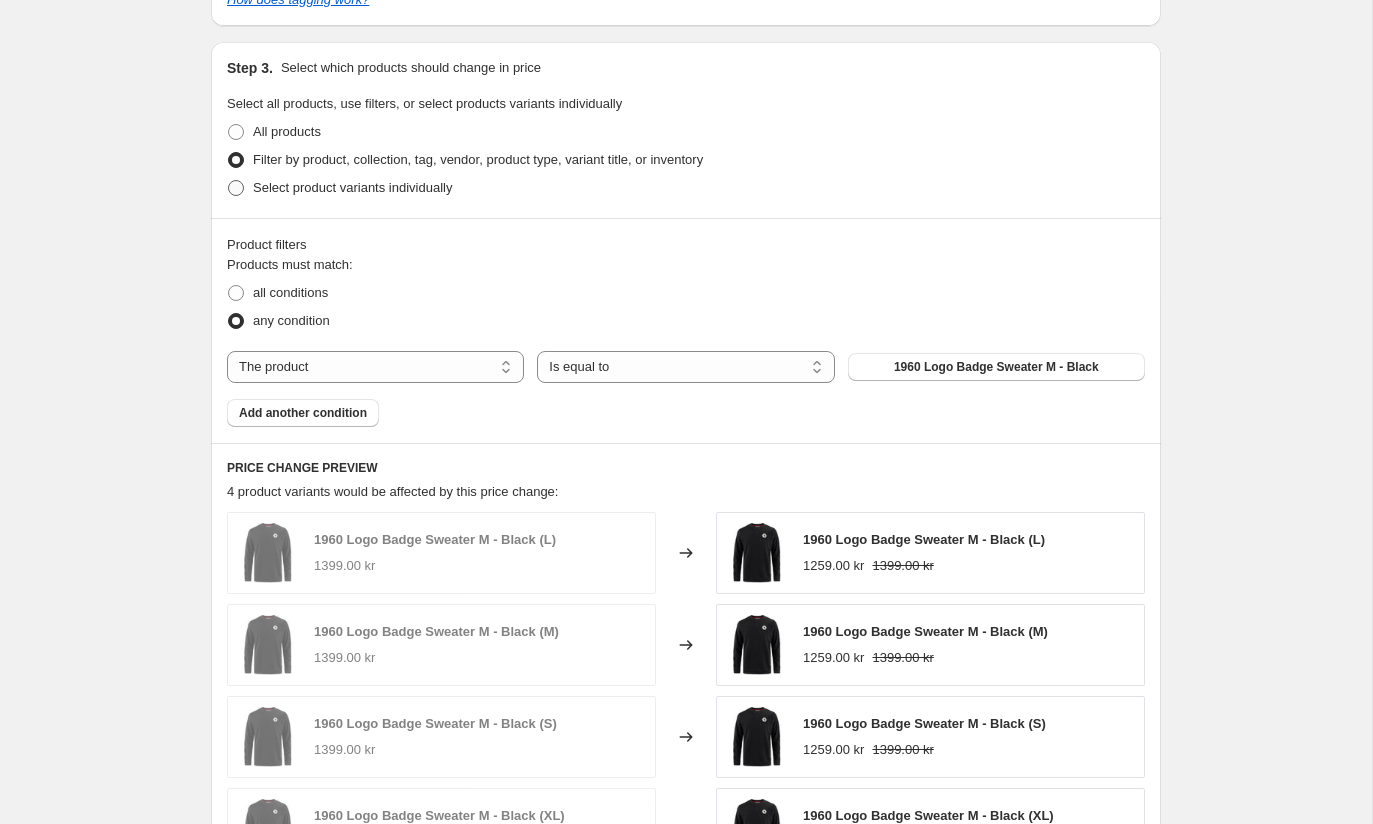 radio on "true" 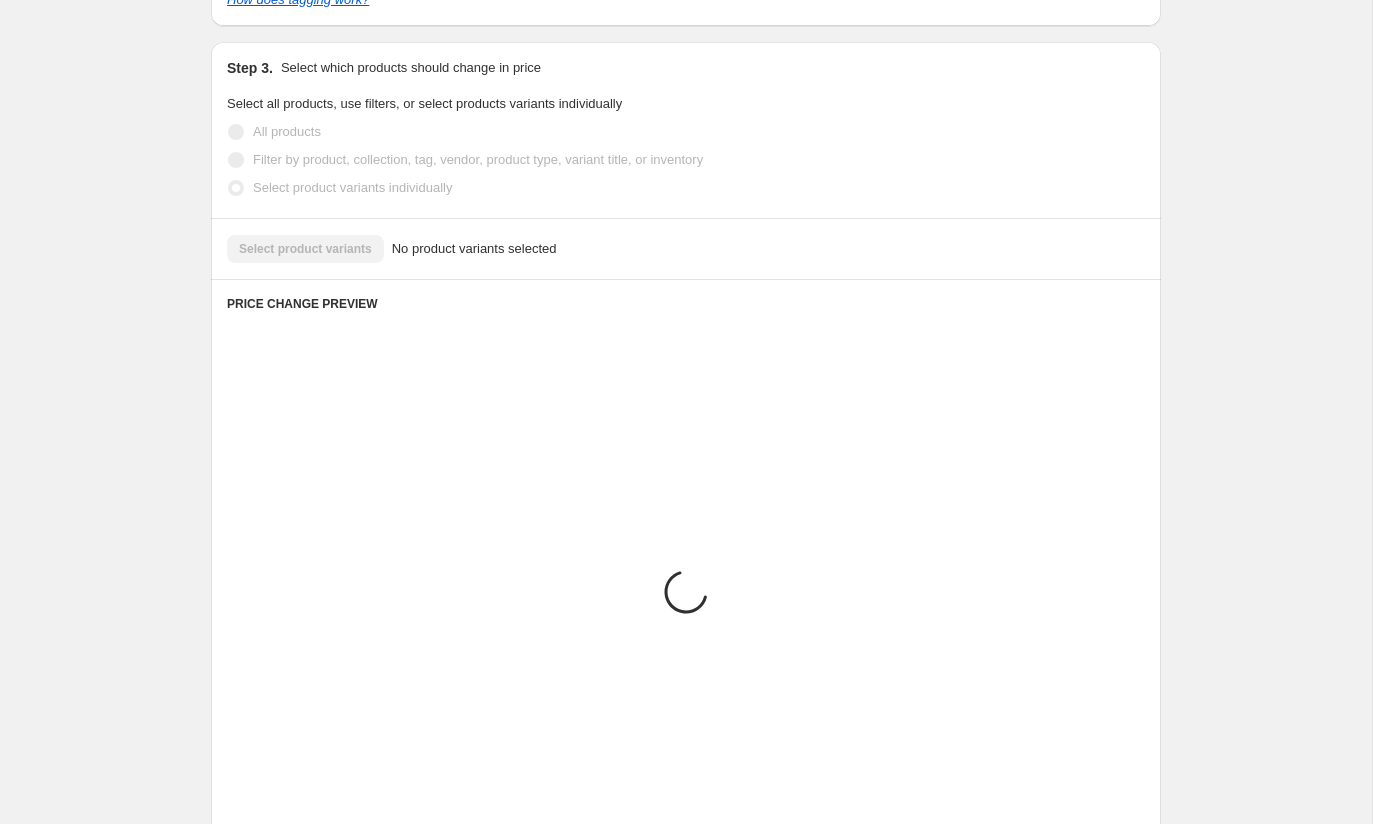 scroll, scrollTop: 844, scrollLeft: 0, axis: vertical 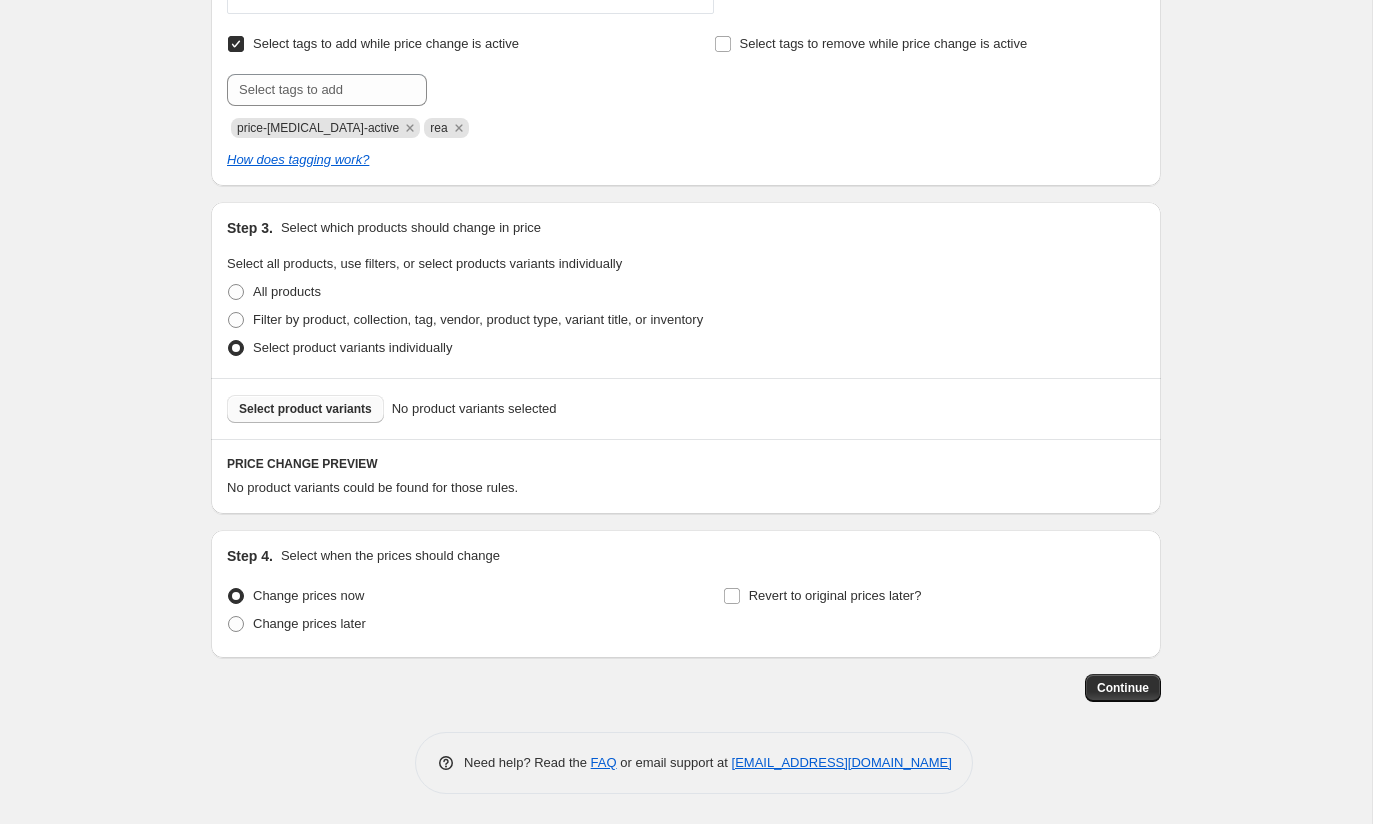 click on "Select product variants" at bounding box center [305, 409] 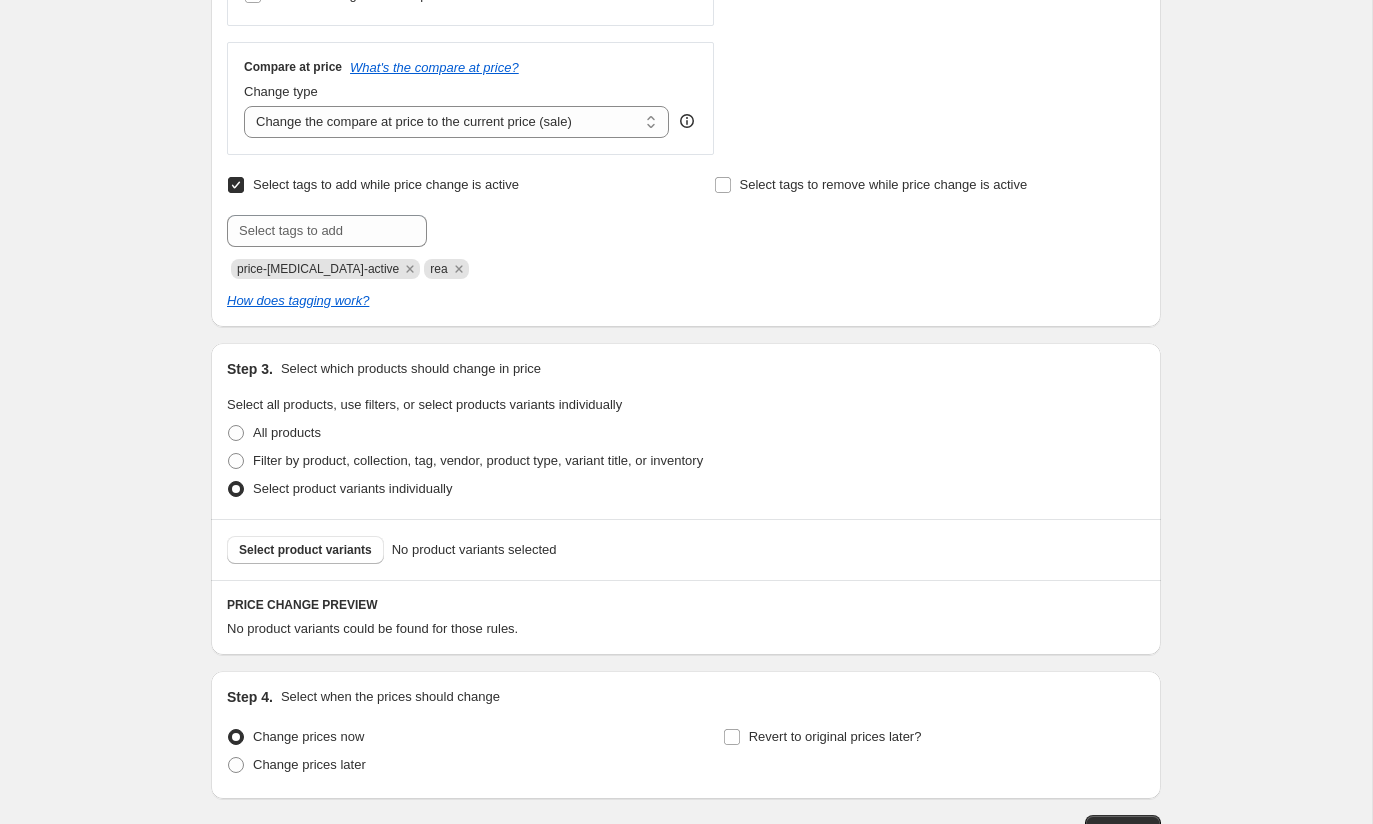 scroll, scrollTop: 698, scrollLeft: 0, axis: vertical 